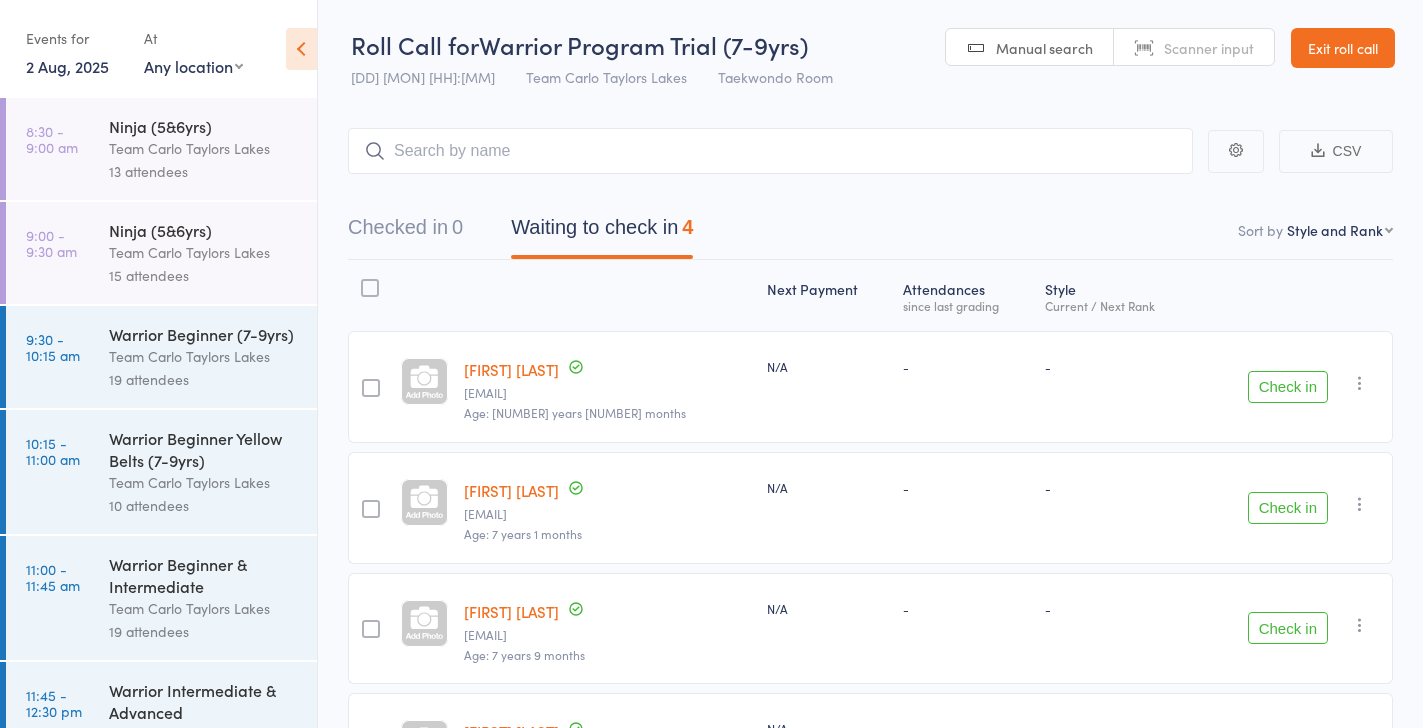 scroll, scrollTop: 166, scrollLeft: 0, axis: vertical 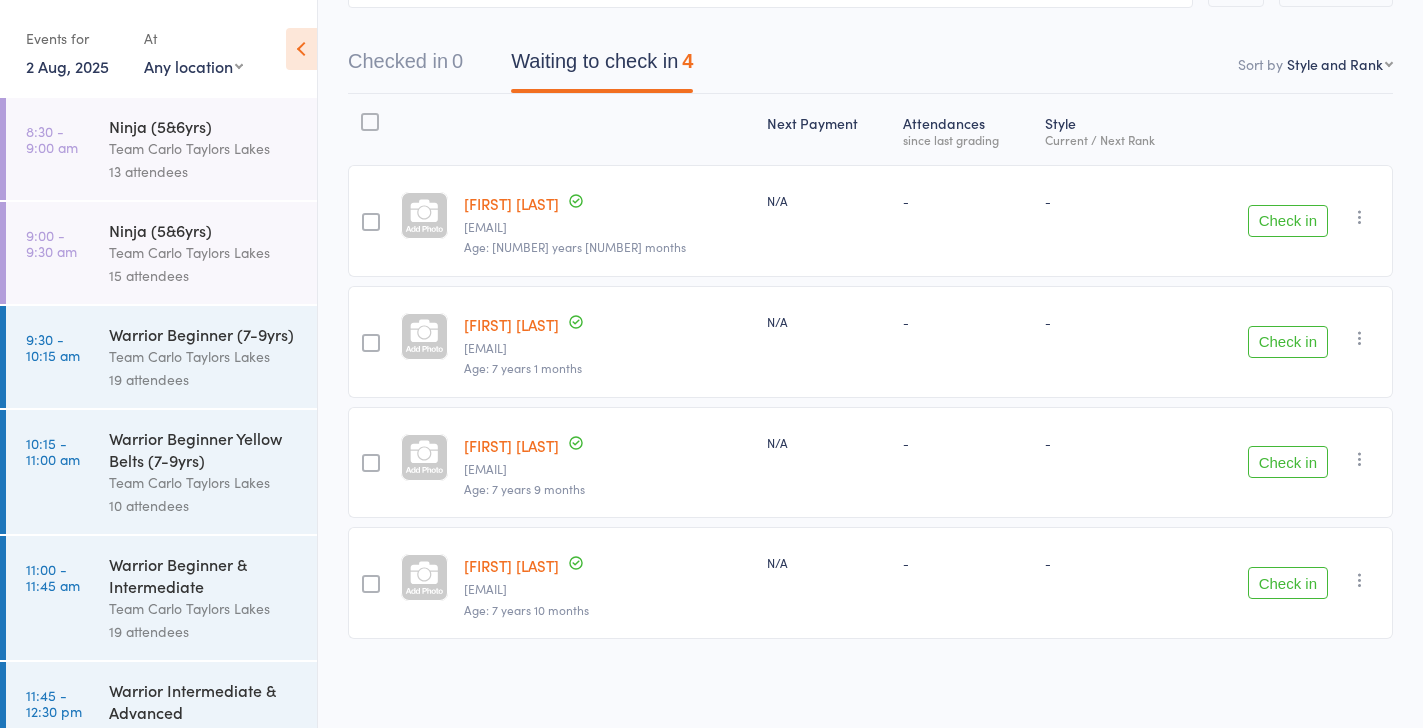 click on "First name Last name Birthday today? Behind on payments? Check in time Next payment date Next payment amount Membership name Membership expires Ready to grade Style and Rank Style attendance count All attendance count Last Promoted" at bounding box center (1340, 64) 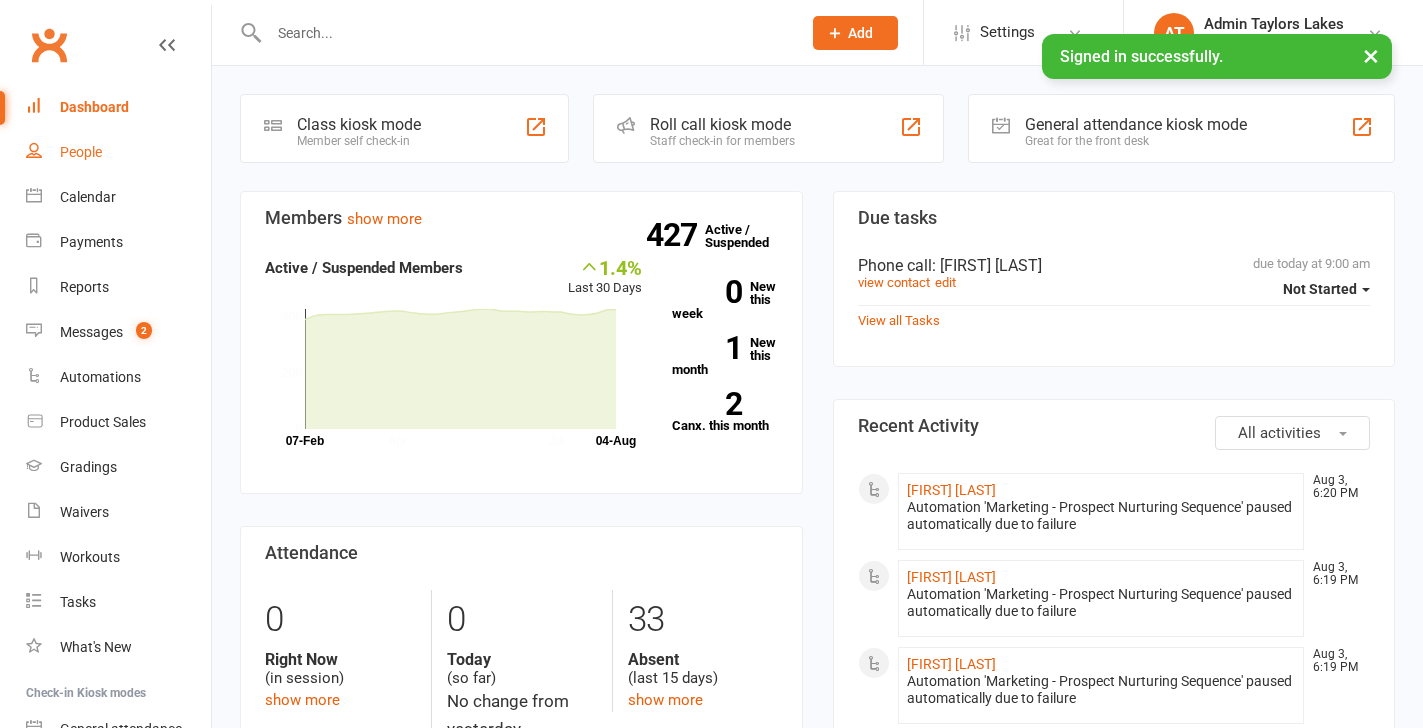 scroll, scrollTop: 0, scrollLeft: 0, axis: both 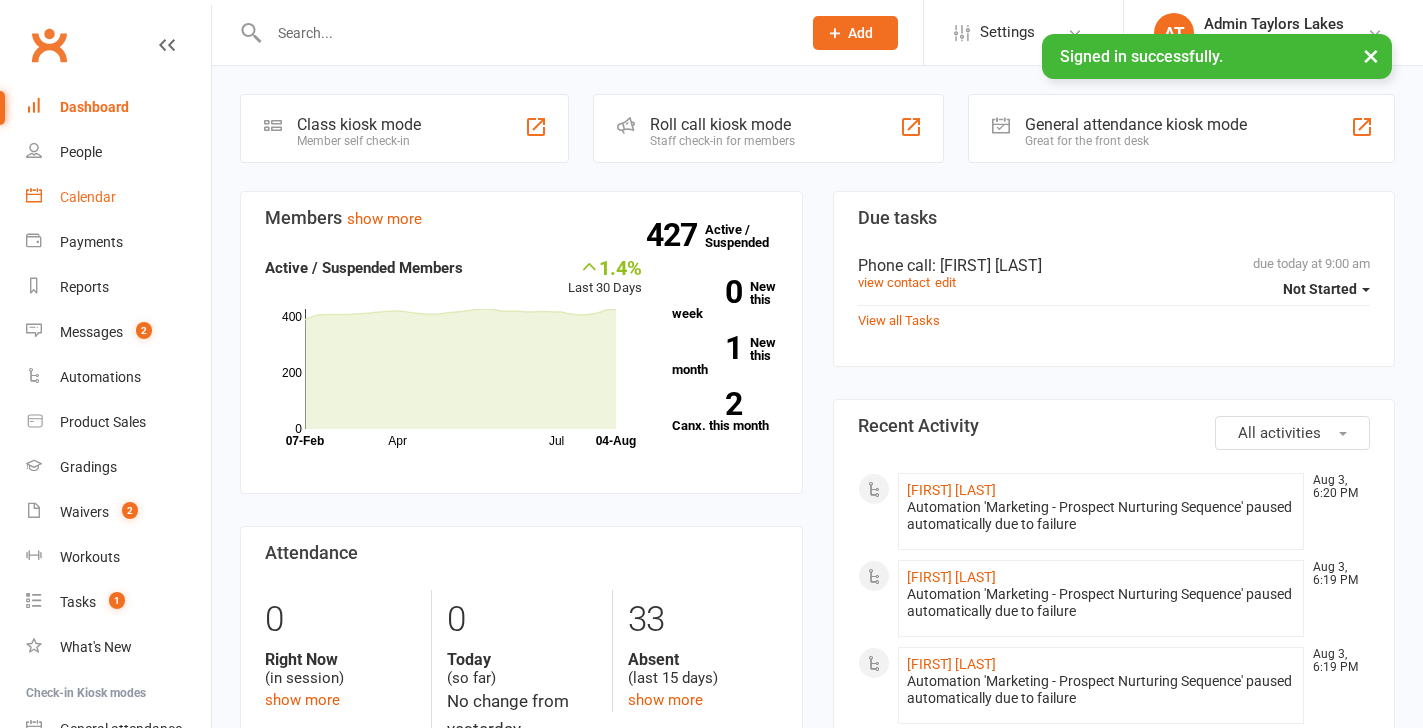 click on "Calendar" at bounding box center (88, 197) 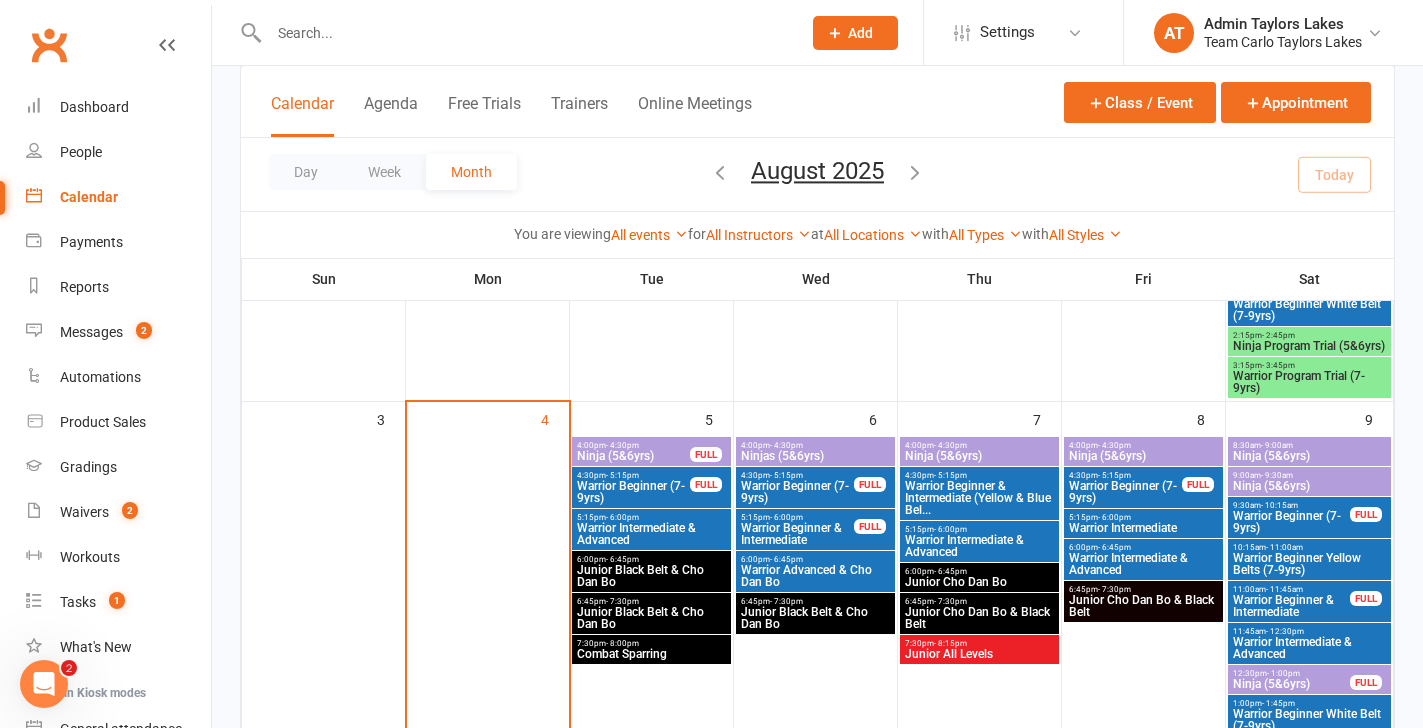 scroll, scrollTop: 432, scrollLeft: 0, axis: vertical 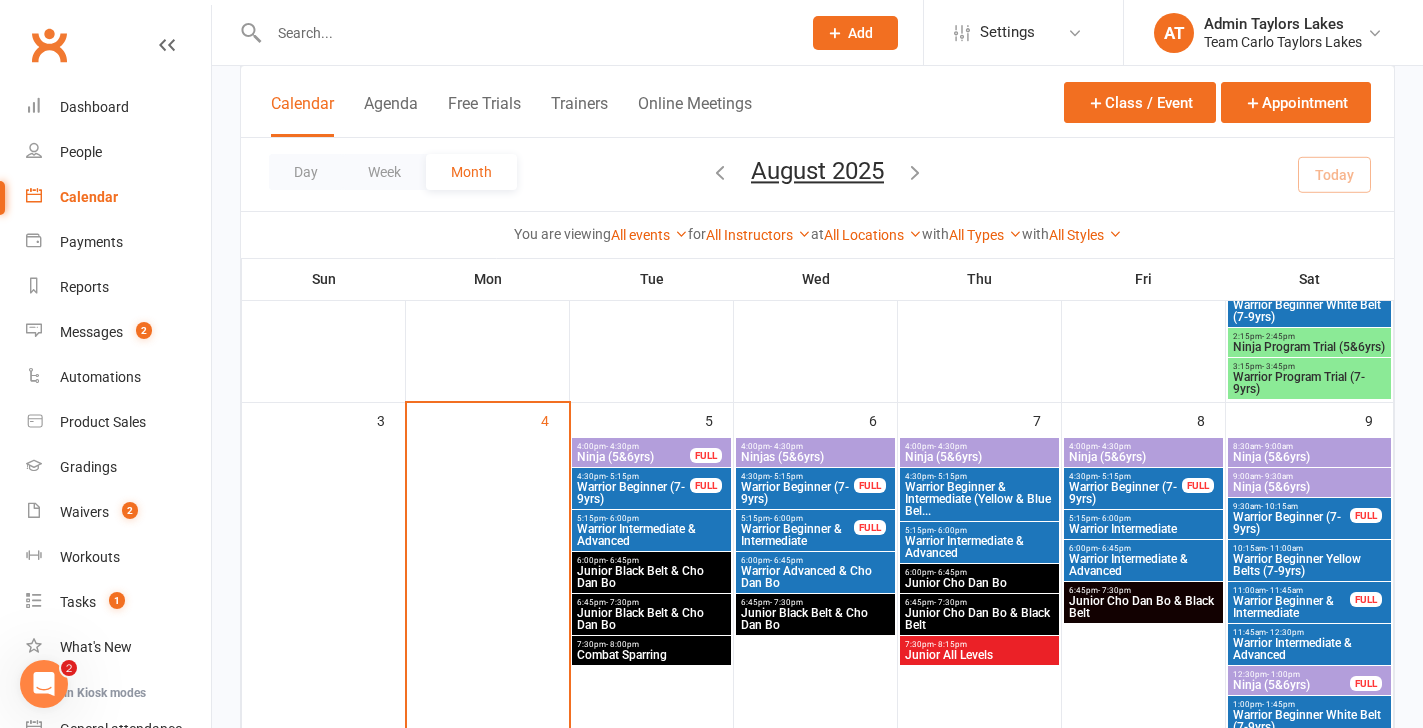 click on "Warrior Program Trial (7-9yrs)" at bounding box center [1309, 383] 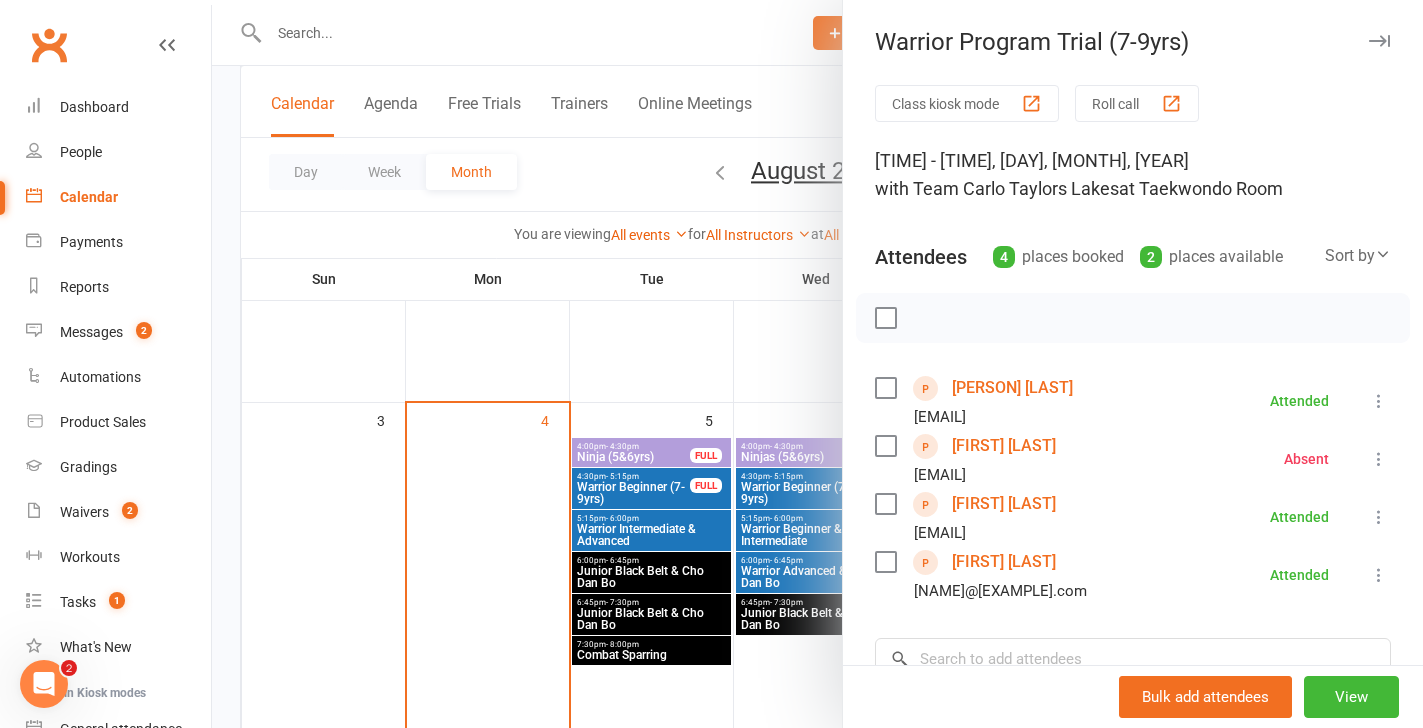 click on "[FIRST] [LAST]" at bounding box center (1004, 504) 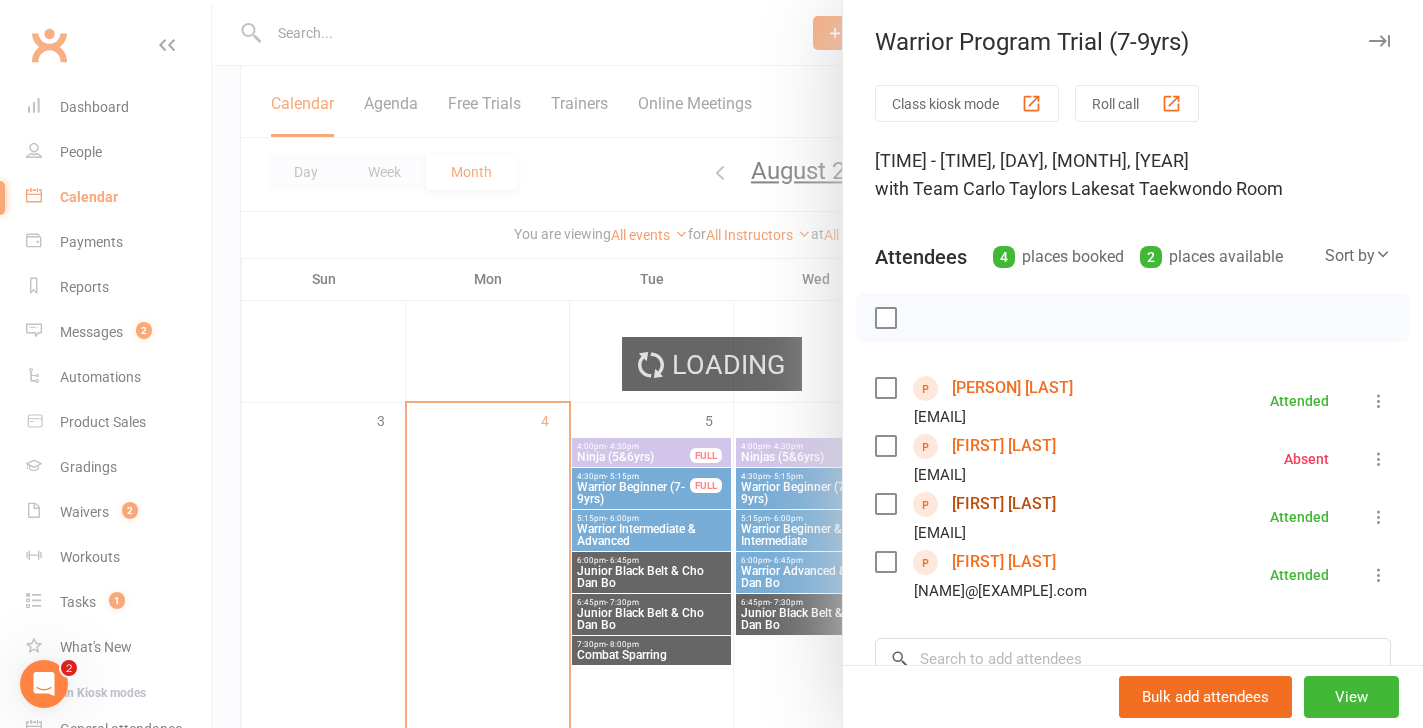 scroll, scrollTop: 0, scrollLeft: 0, axis: both 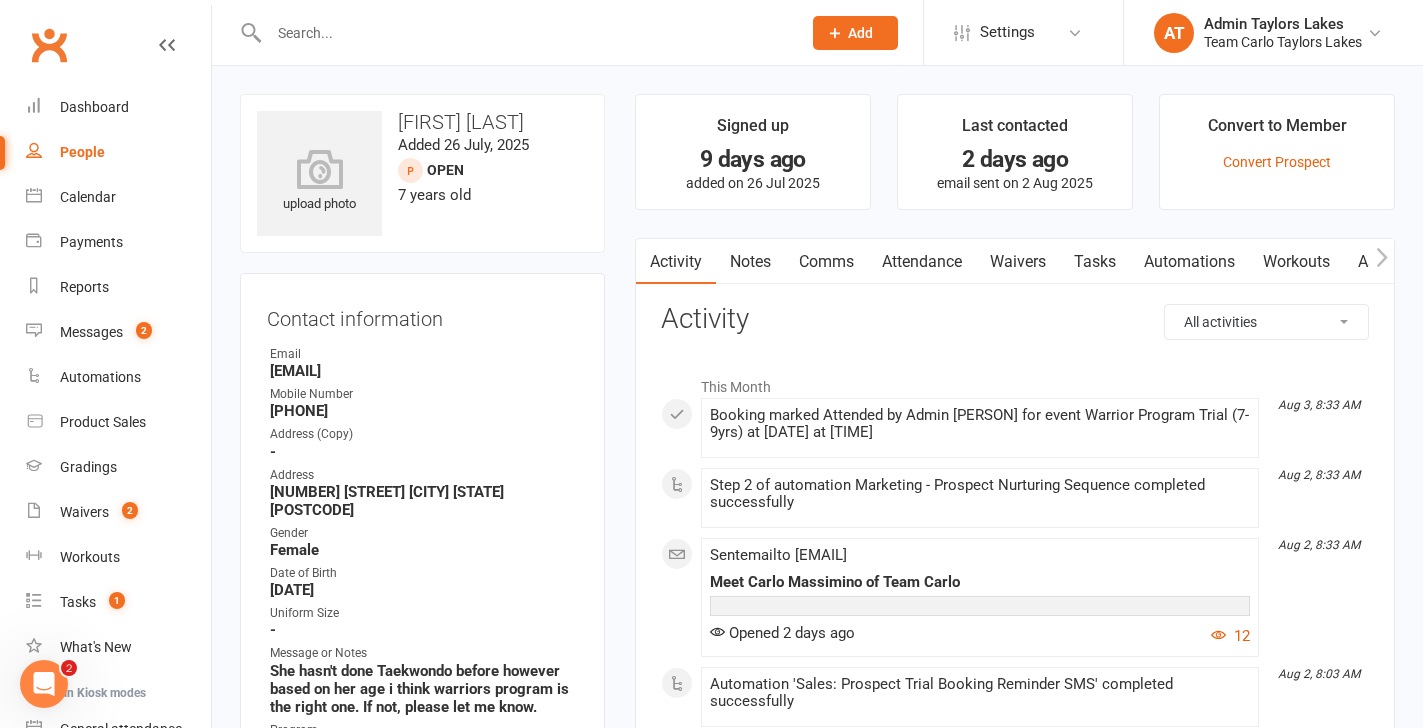 click on "Notes" at bounding box center [750, 262] 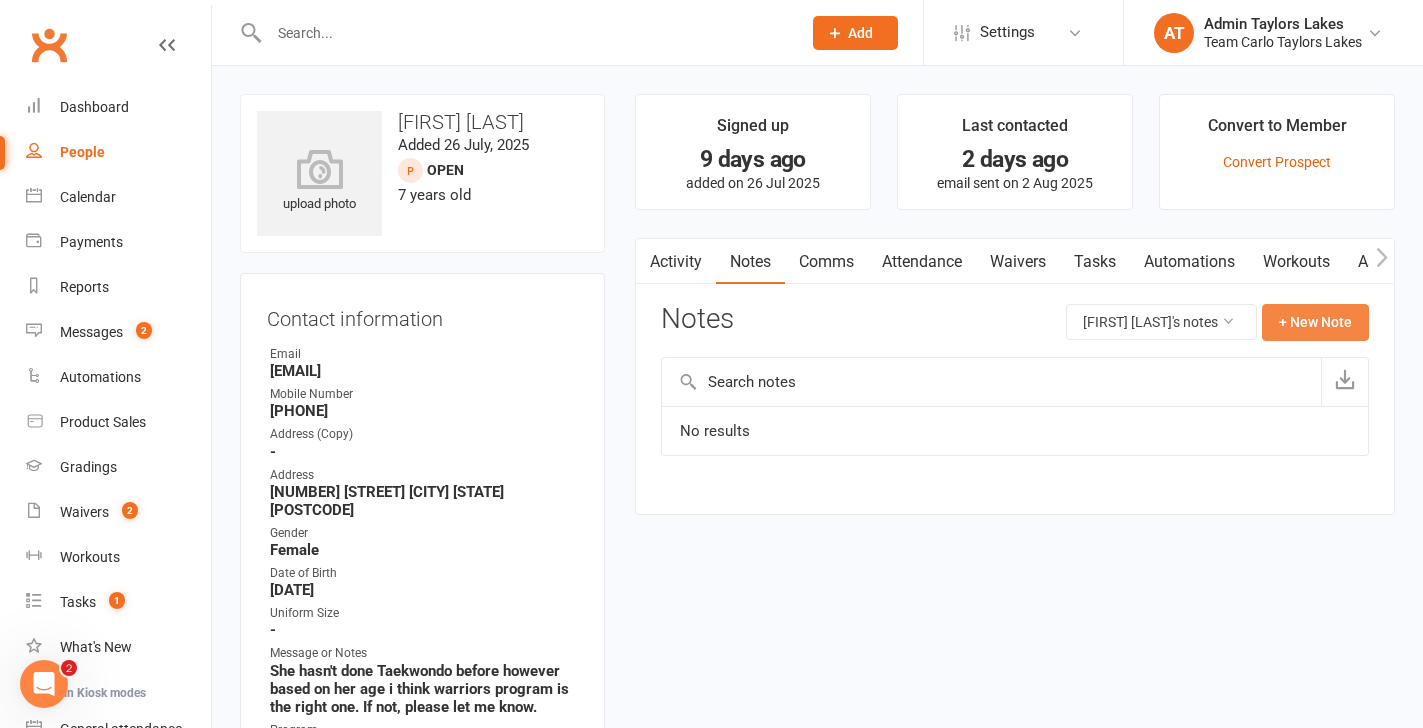 click on "+ New Note" at bounding box center [1315, 322] 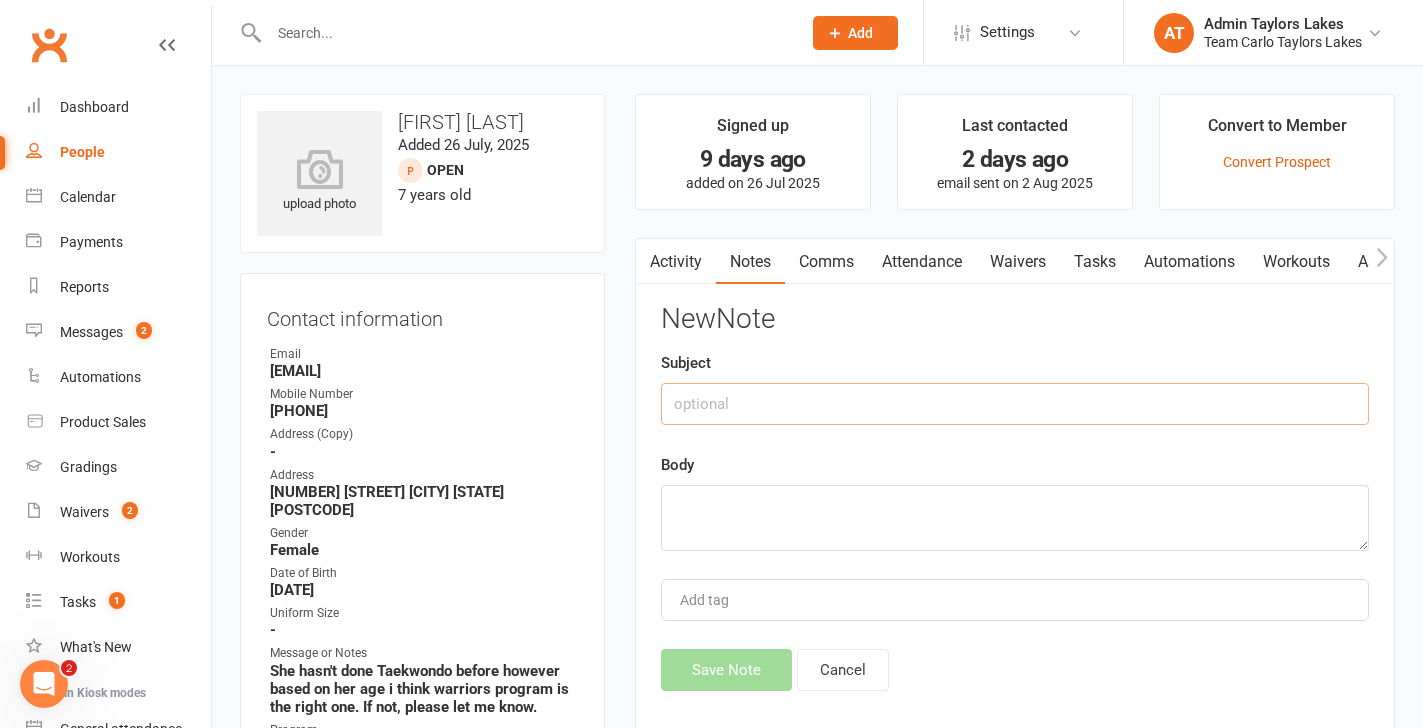 click at bounding box center [1015, 404] 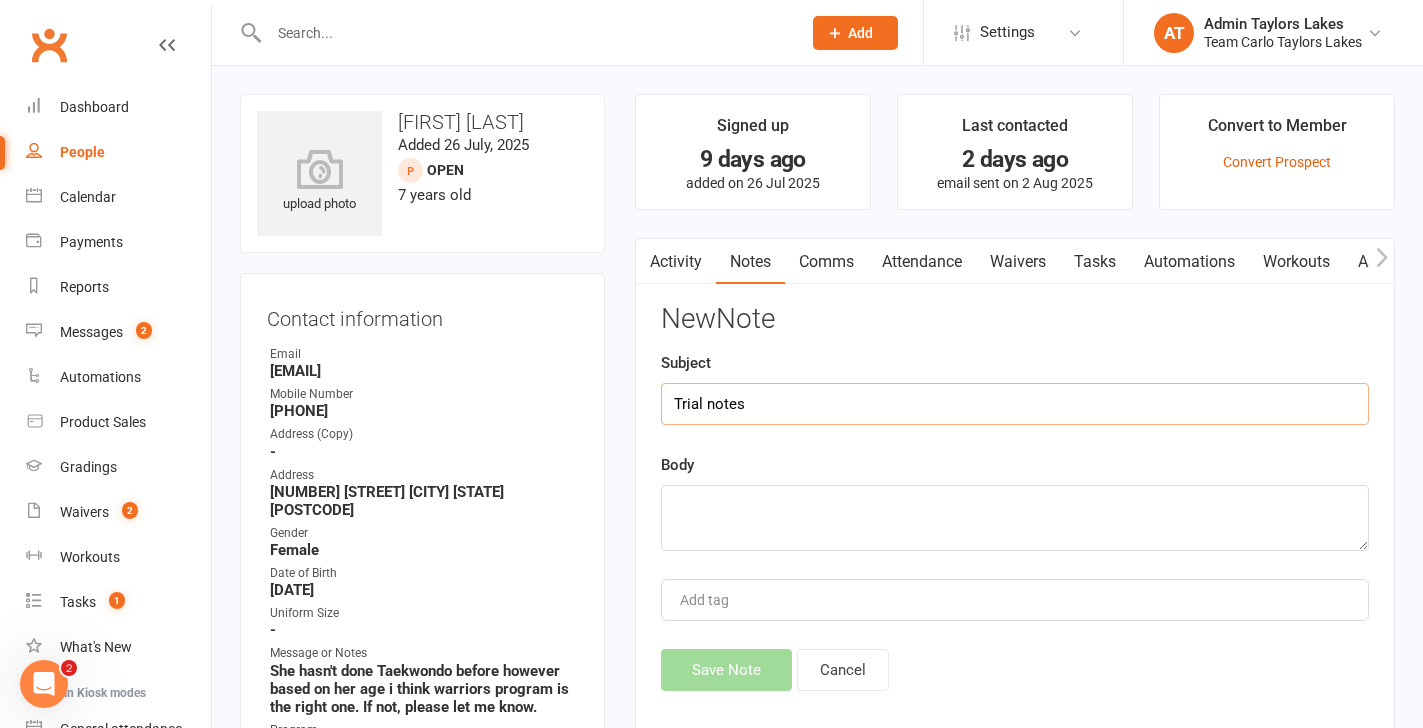 type on "Trial notes" 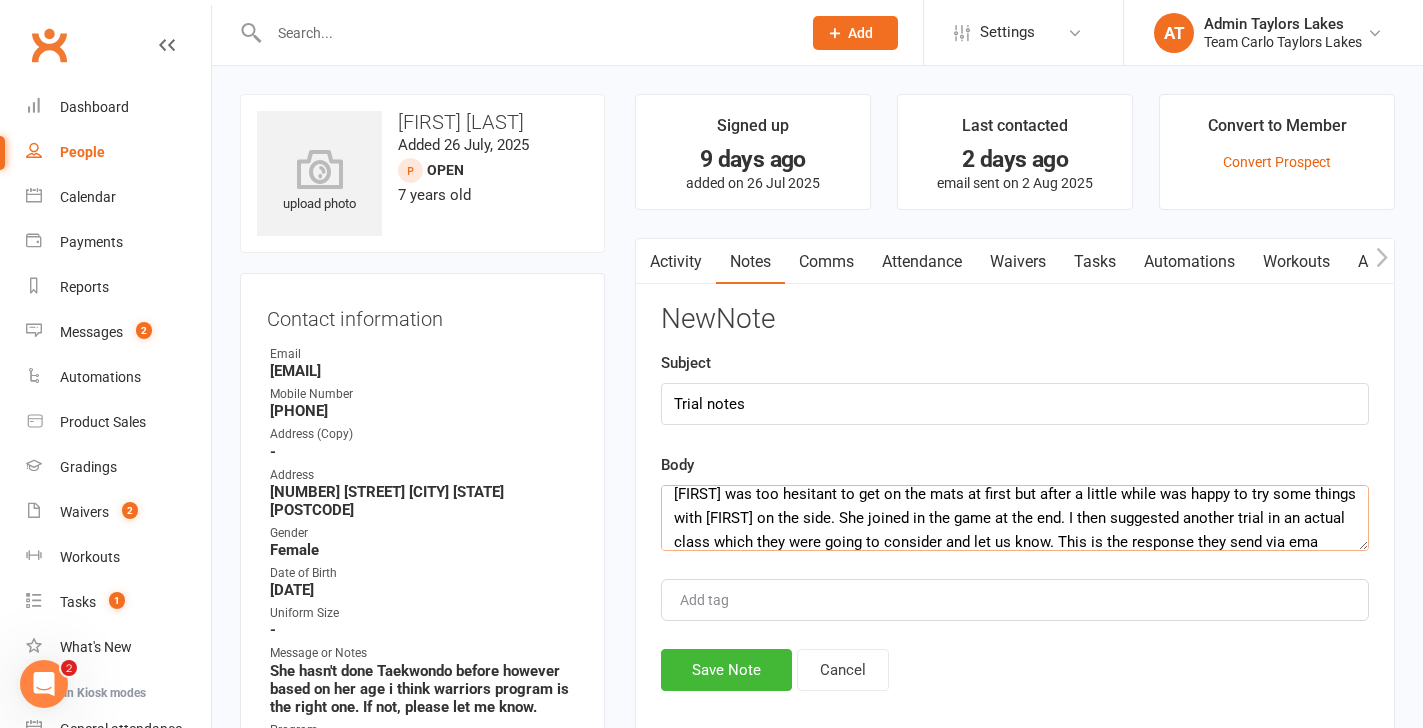 scroll, scrollTop: 36, scrollLeft: 0, axis: vertical 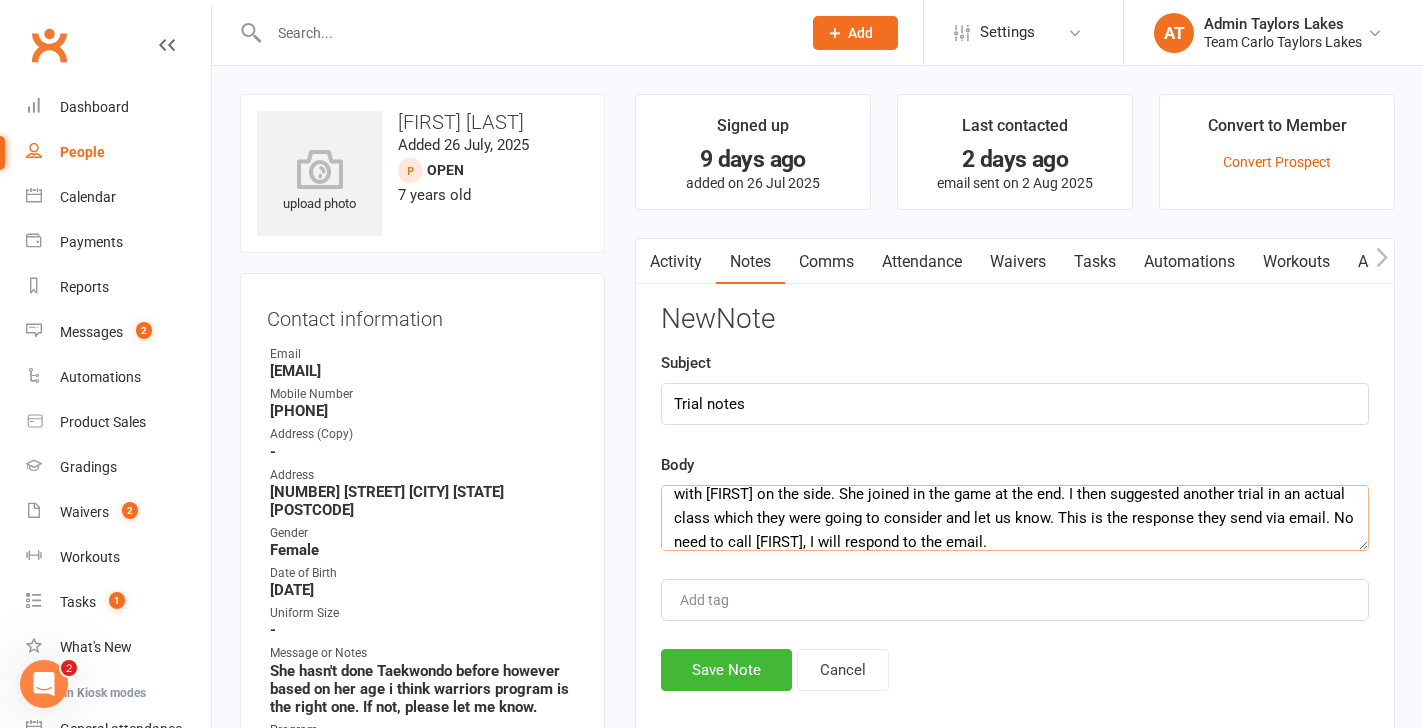 paste on "[PERSON] attended trial on Saturday. She was very shy at the beginning and froze up but with the help of [PERSON] and [PERSON] she slowly warmed up and at the very end, she joined in. After speaking to [PERSON], she's offered for us to come back this Saturday for the 1pm session to give [PERSON] another trial. From what I've seen though, it looks promising. My husband and I are very impressed with the set up and the trainers were lovely.
Going forward after that, I believe the weekday sessions are full so I would start with the Saturday sessions and would like to be put on the waiting list for Tuesday or Friday." 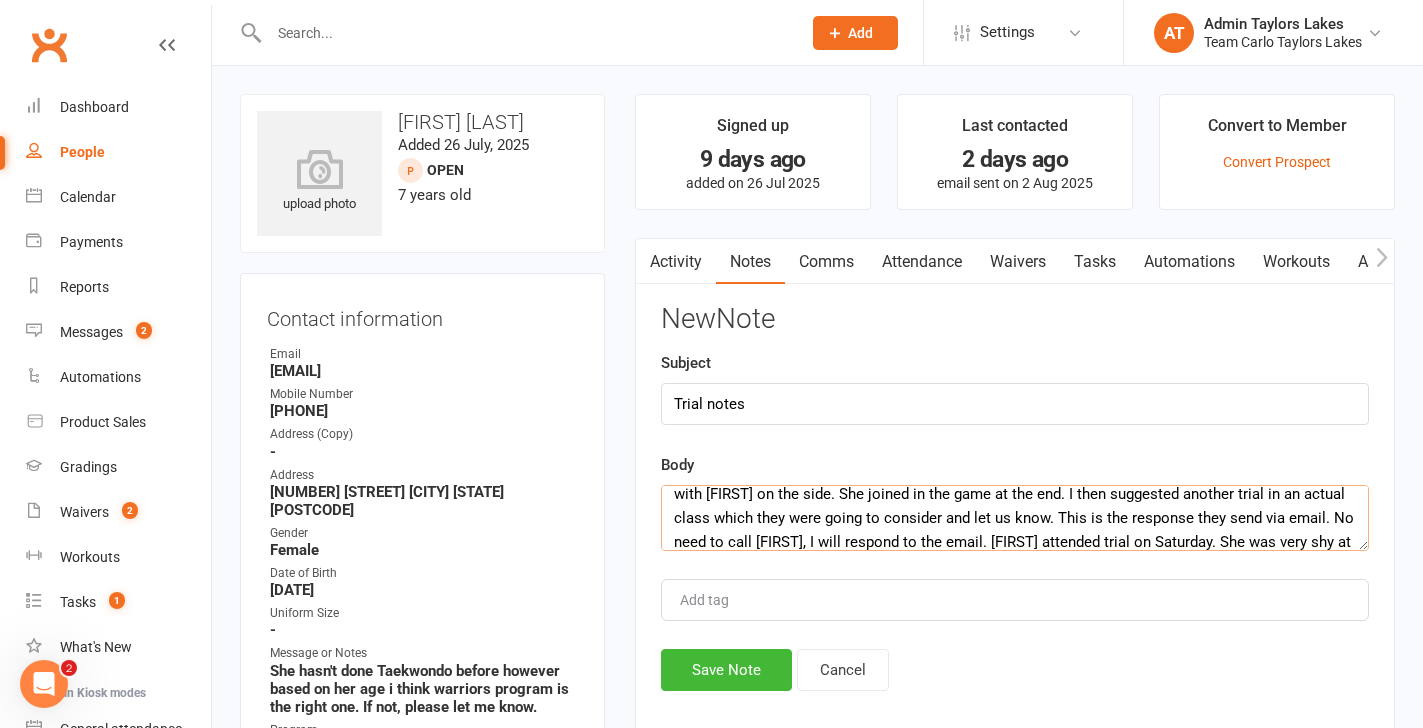 scroll, scrollTop: 204, scrollLeft: 0, axis: vertical 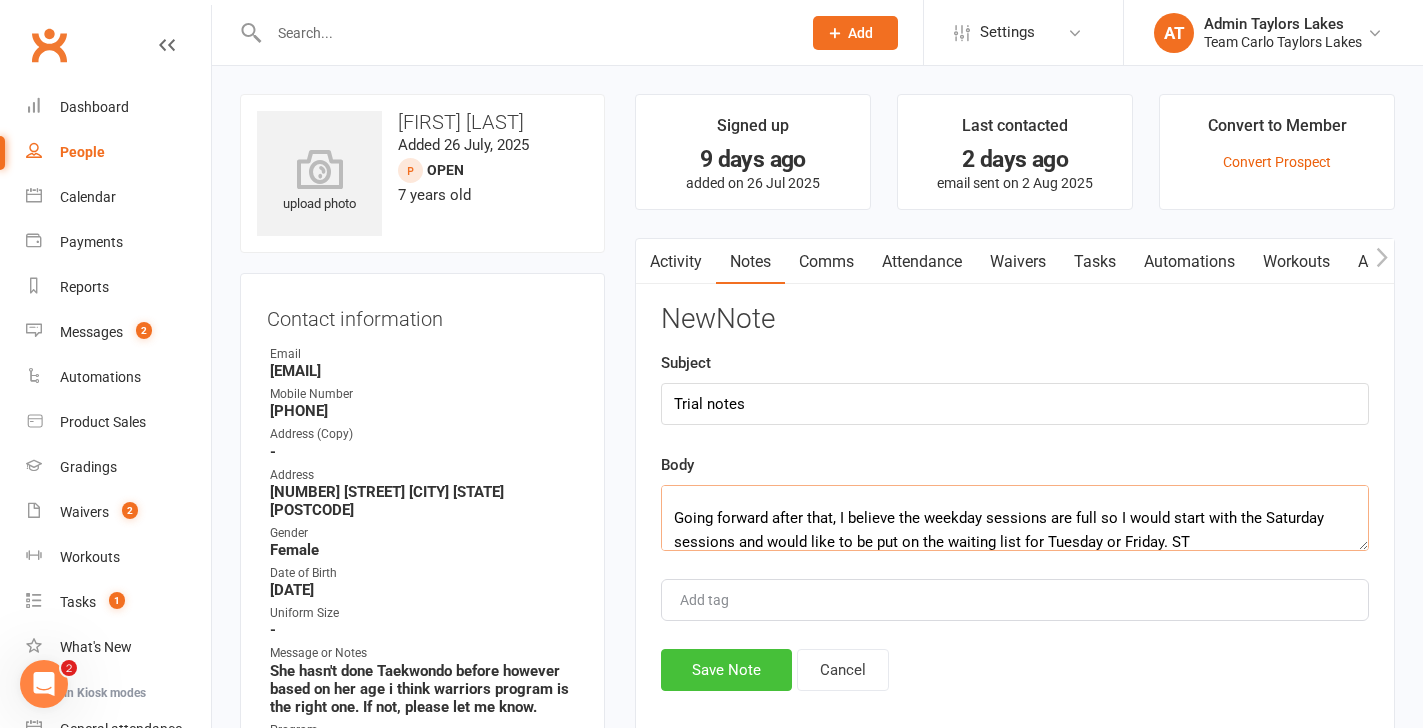 type on "[FIRST] was too hesitant to get on the mats at first but after a little while was happy to try some things with [FIRST] on the side. She joined in the game at the end. I then suggested another trial in an actual class which they were going to consider and let us know. This is the response they send via email. No need to call [NAME], I will respond to the email. [FIRST] attended trial on Saturday. She was very shy at the beginning and froze up but with the help of [FIRST] and [FIRST] she slowly warmed up and at the very end, she joined in. After speaking to [FIRST], she's offered for us to come back this Saturday for the 1pm session to give [FIRST] another trial. From what I've seen though, it looks promising. My husband and I are very impressed with the set up and the trainers were lovely.
Going forward after that, I believe the weekday sessions are full so I would start with the Saturday sessions and would like to be put on the waiting list for Tuesday or Friday. ST" 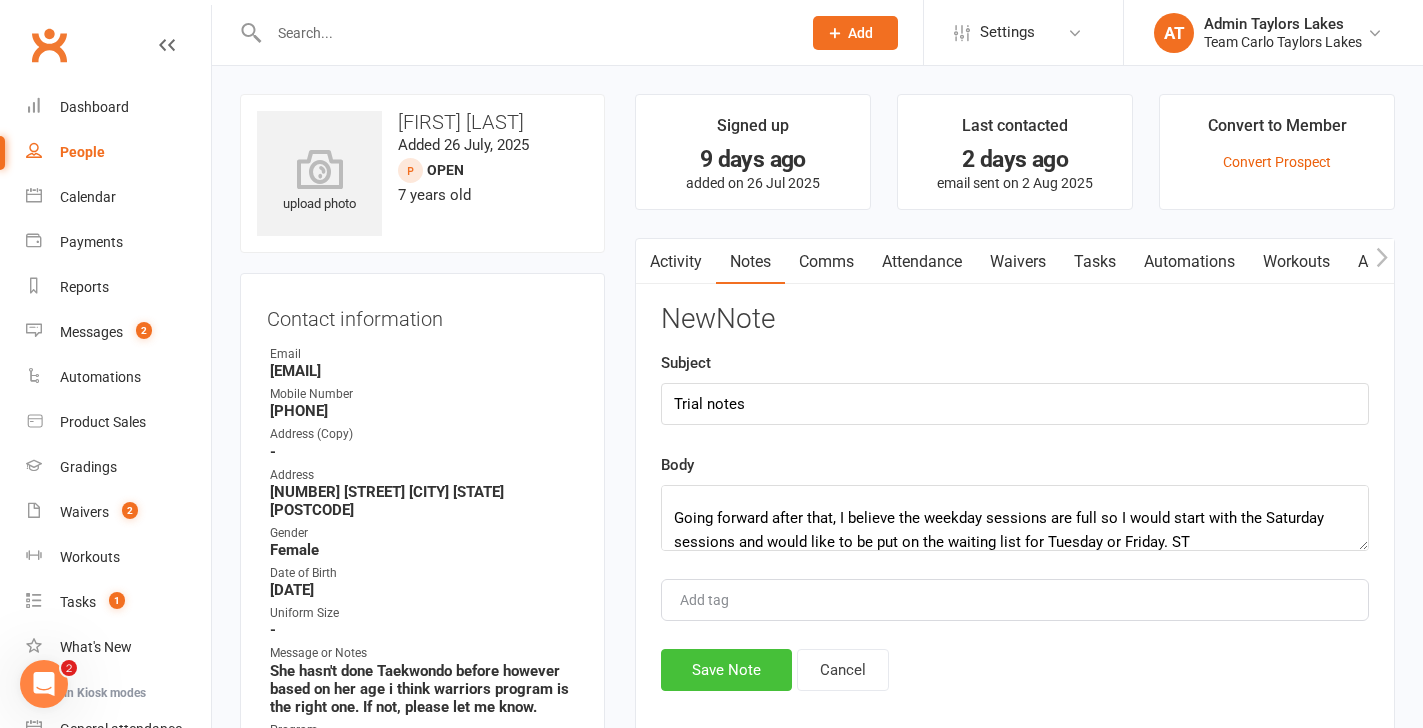 click on "Save Note" at bounding box center [726, 670] 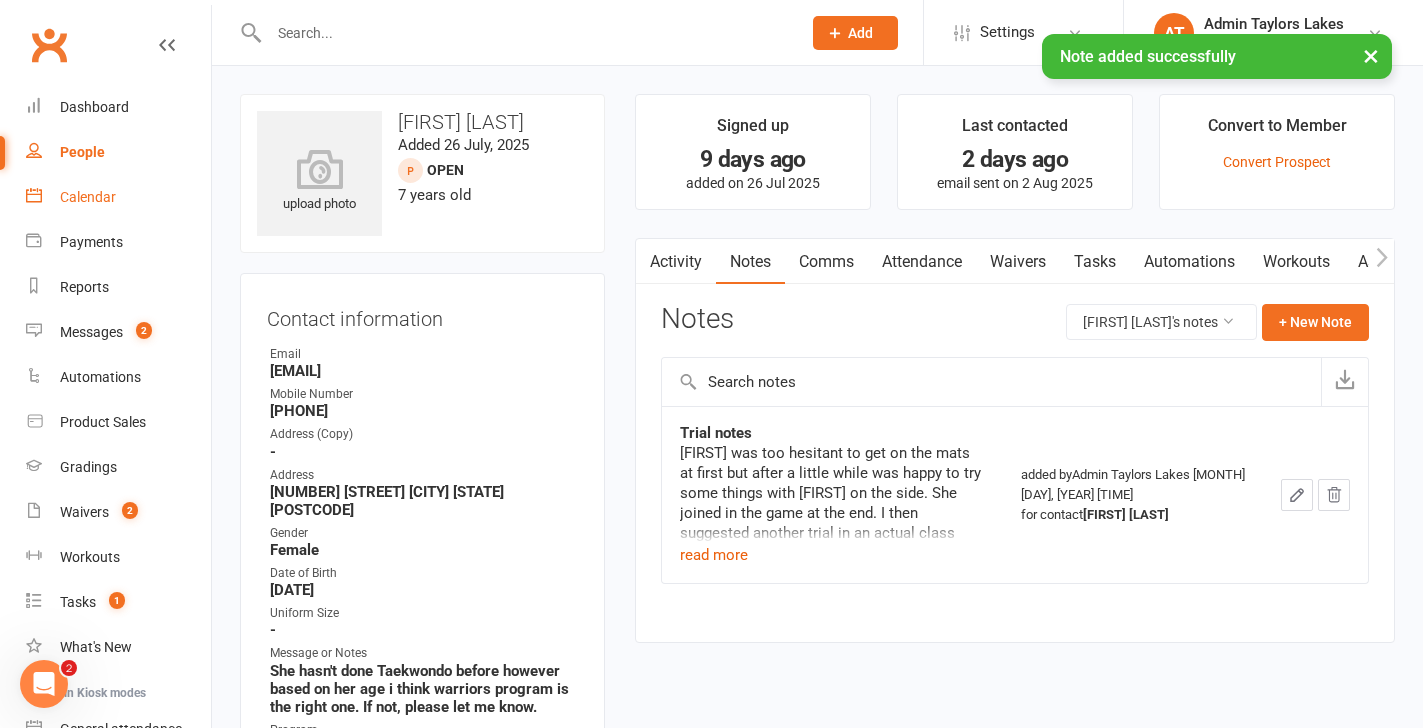 click on "Calendar" at bounding box center [118, 197] 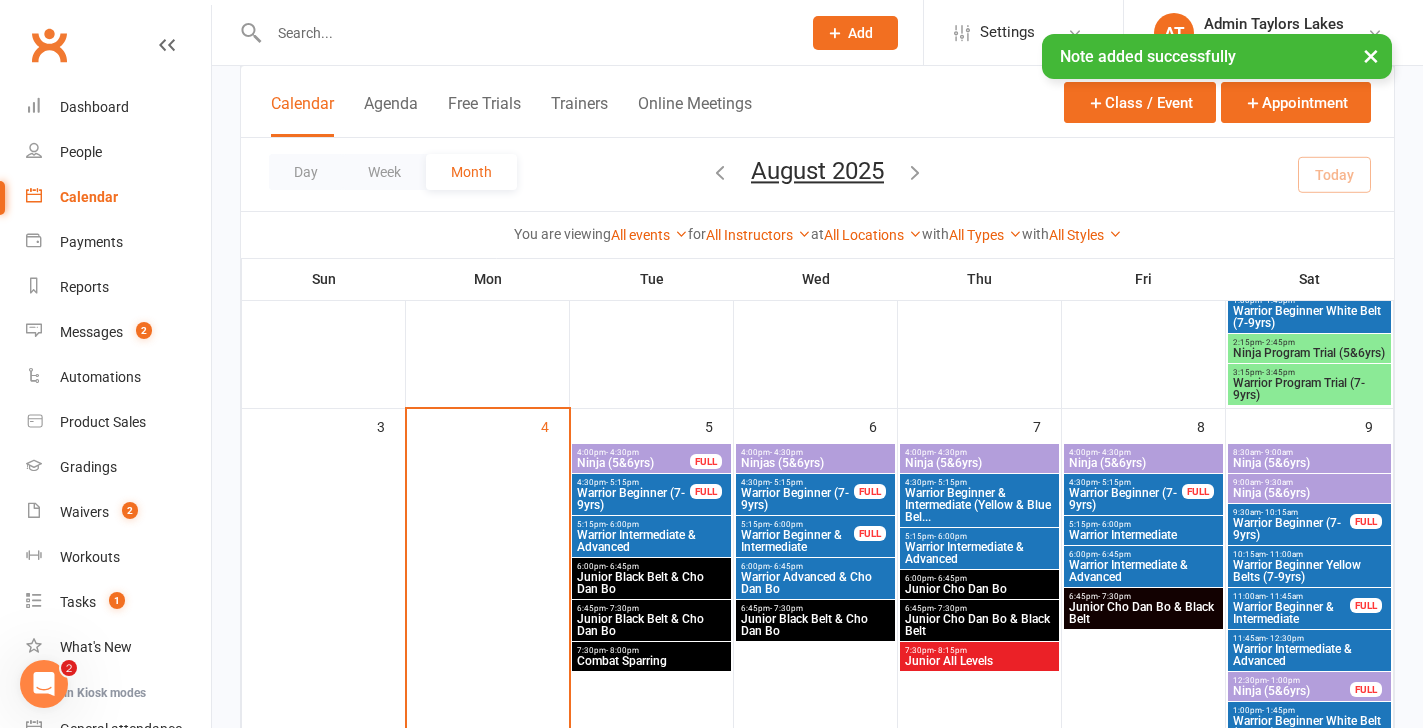 scroll, scrollTop: 424, scrollLeft: 0, axis: vertical 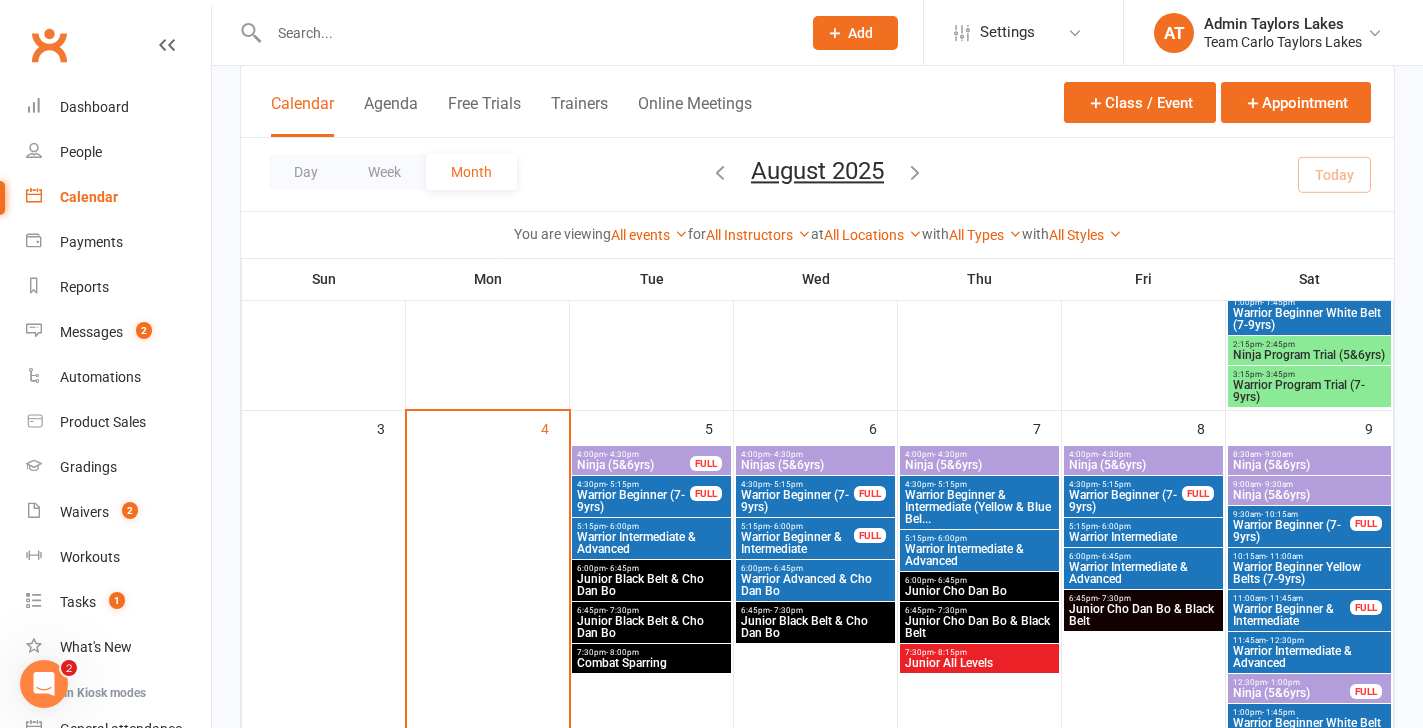 click on "Ninja Program Trial (5&6yrs)" at bounding box center (1309, 355) 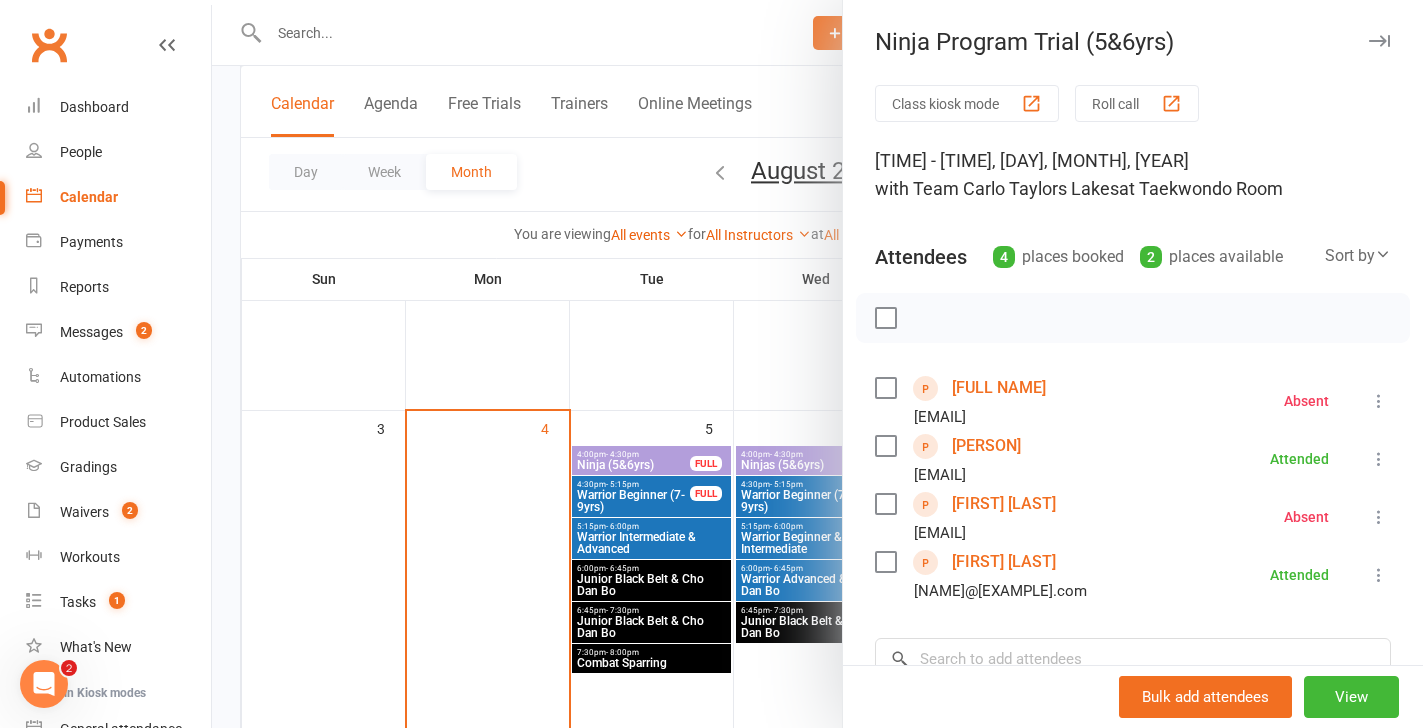 click on "[FIRST] [LAST]" at bounding box center (1004, 562) 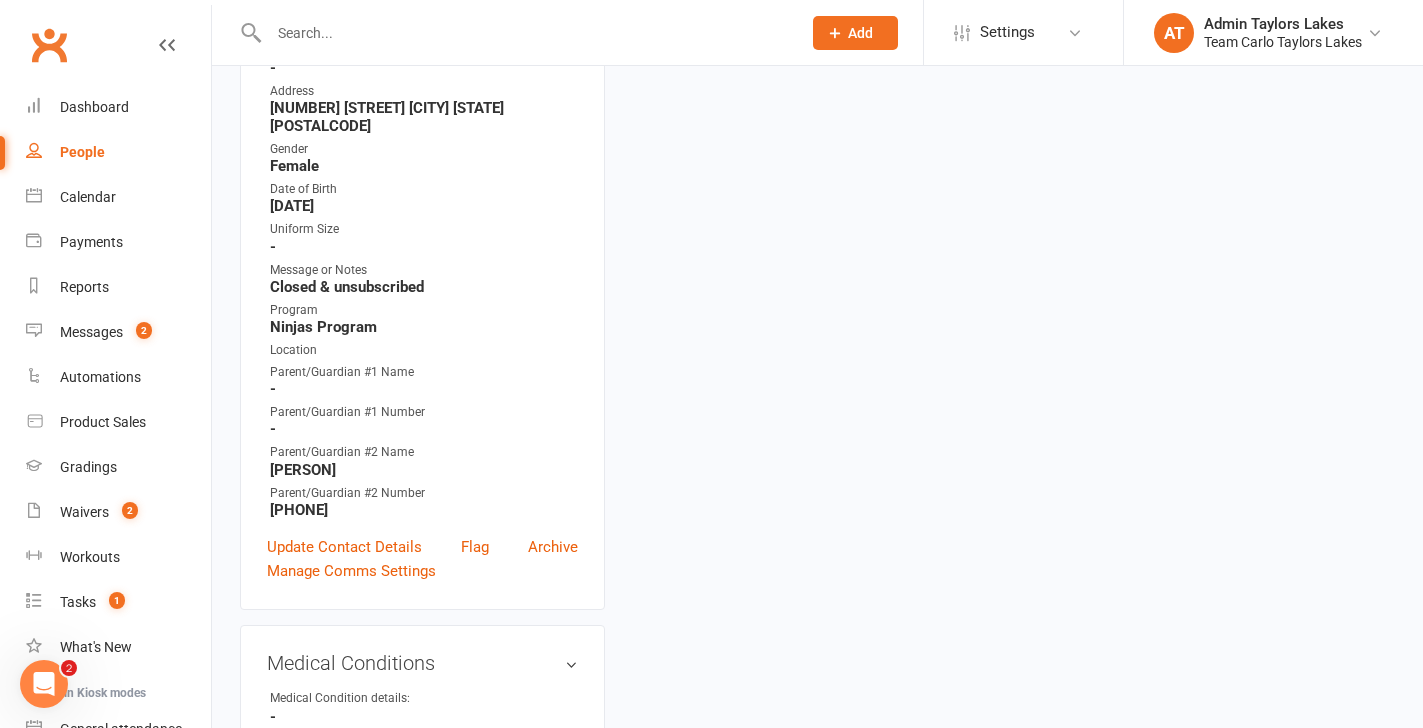 scroll, scrollTop: 0, scrollLeft: 0, axis: both 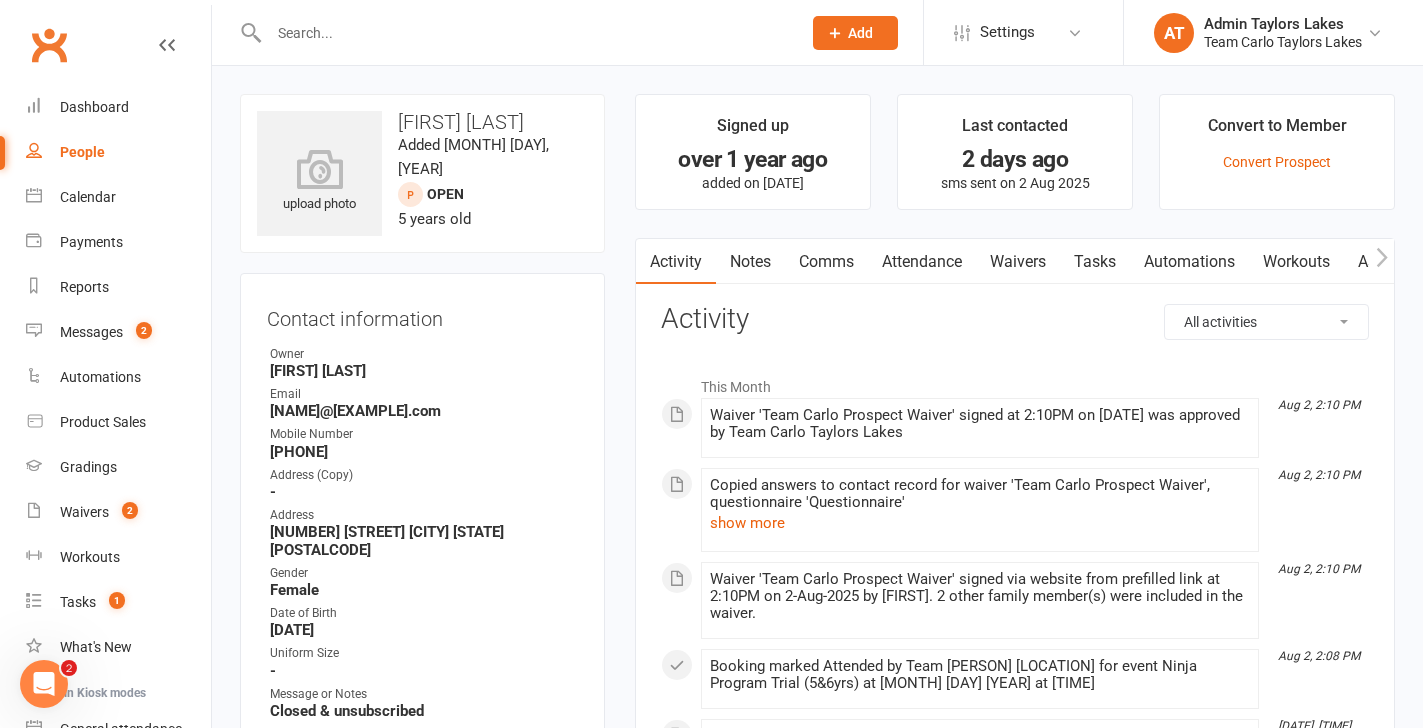 click on "Notes" at bounding box center [750, 262] 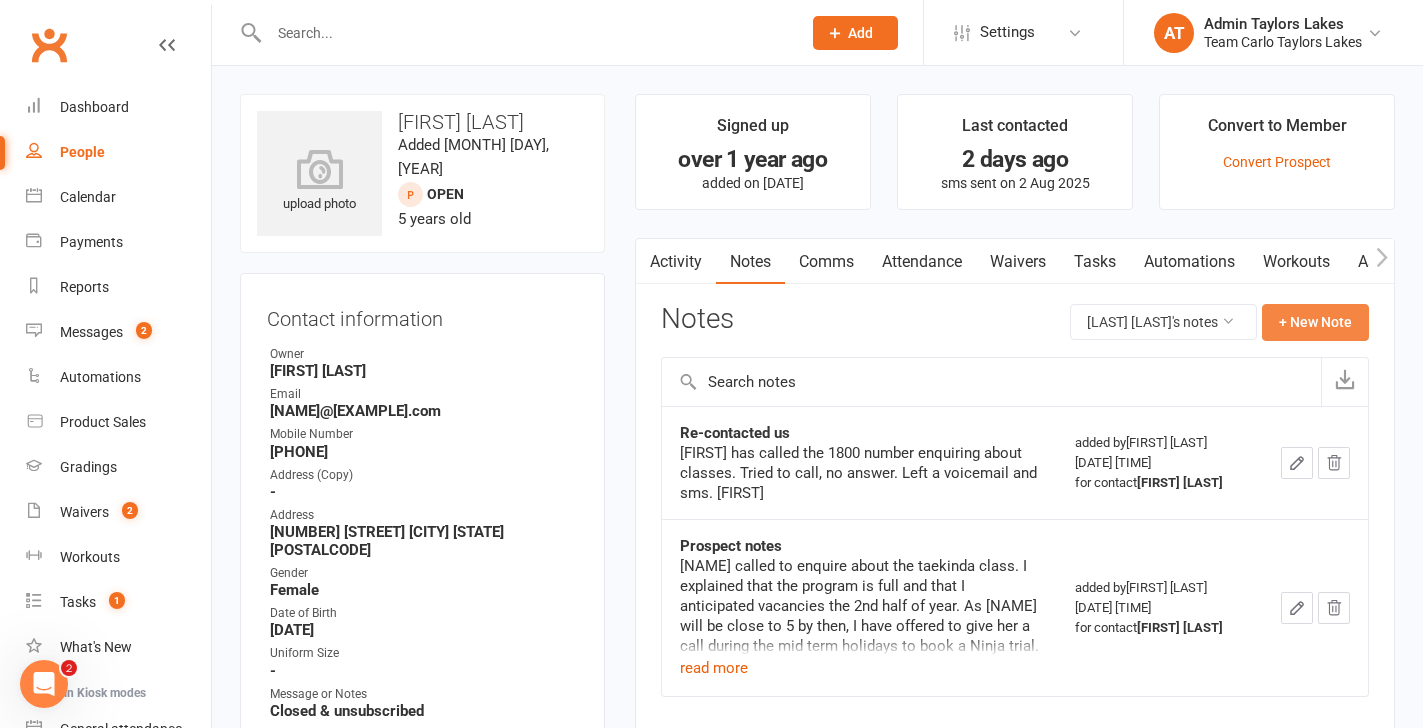 click on "+ New Note" at bounding box center [1315, 322] 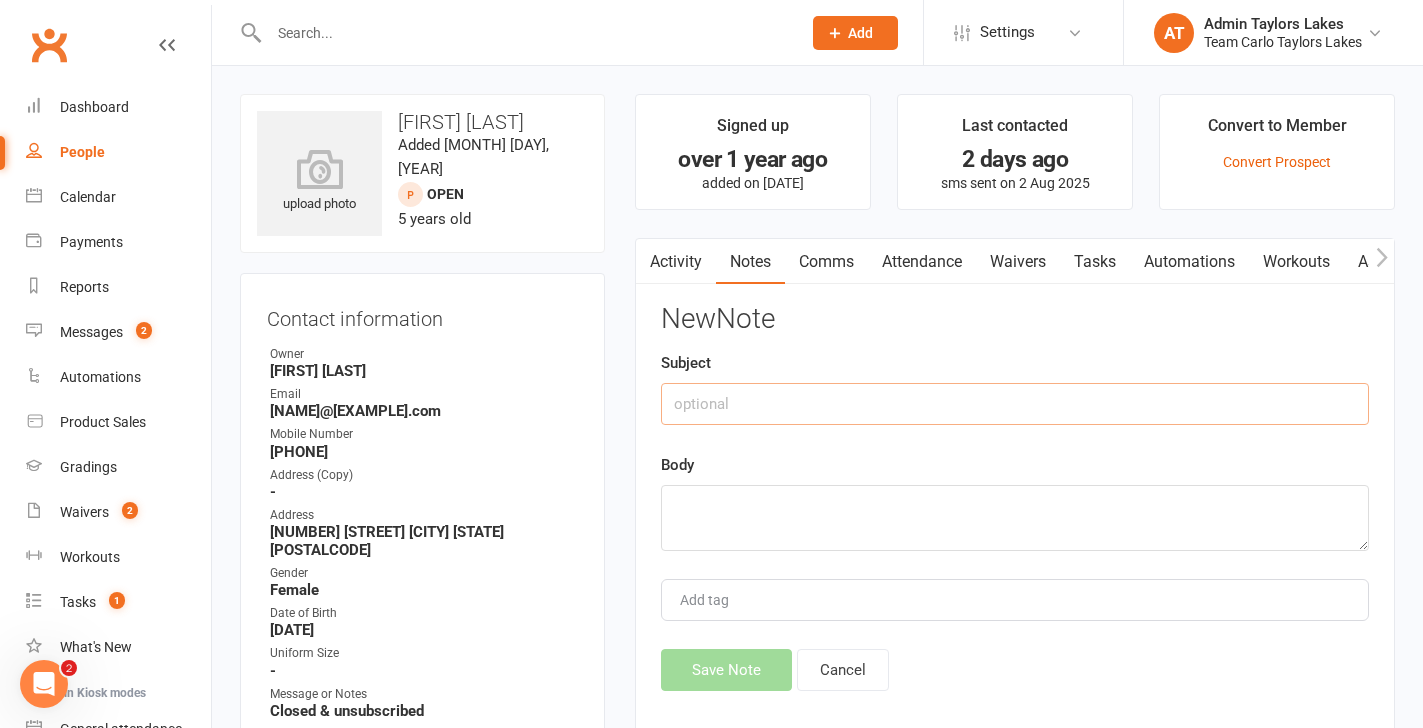click at bounding box center (1015, 404) 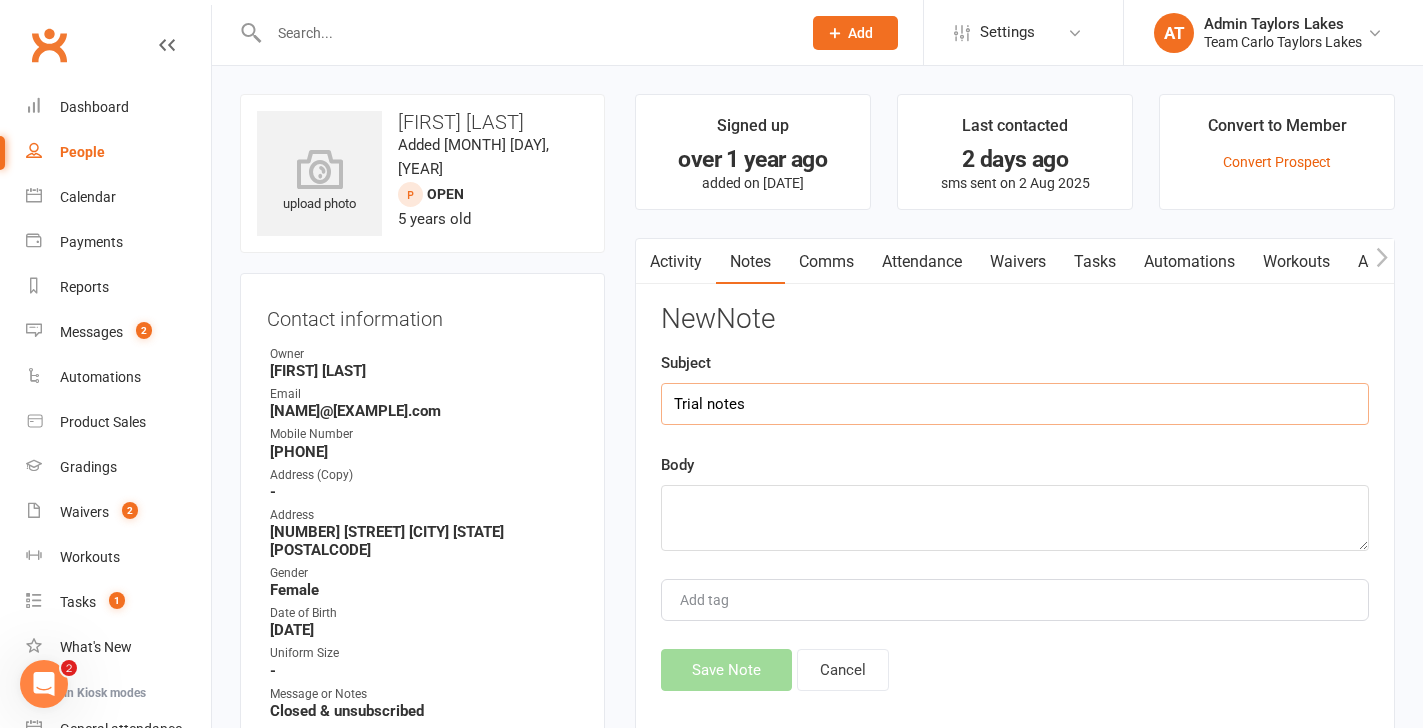 type on "Trial notes" 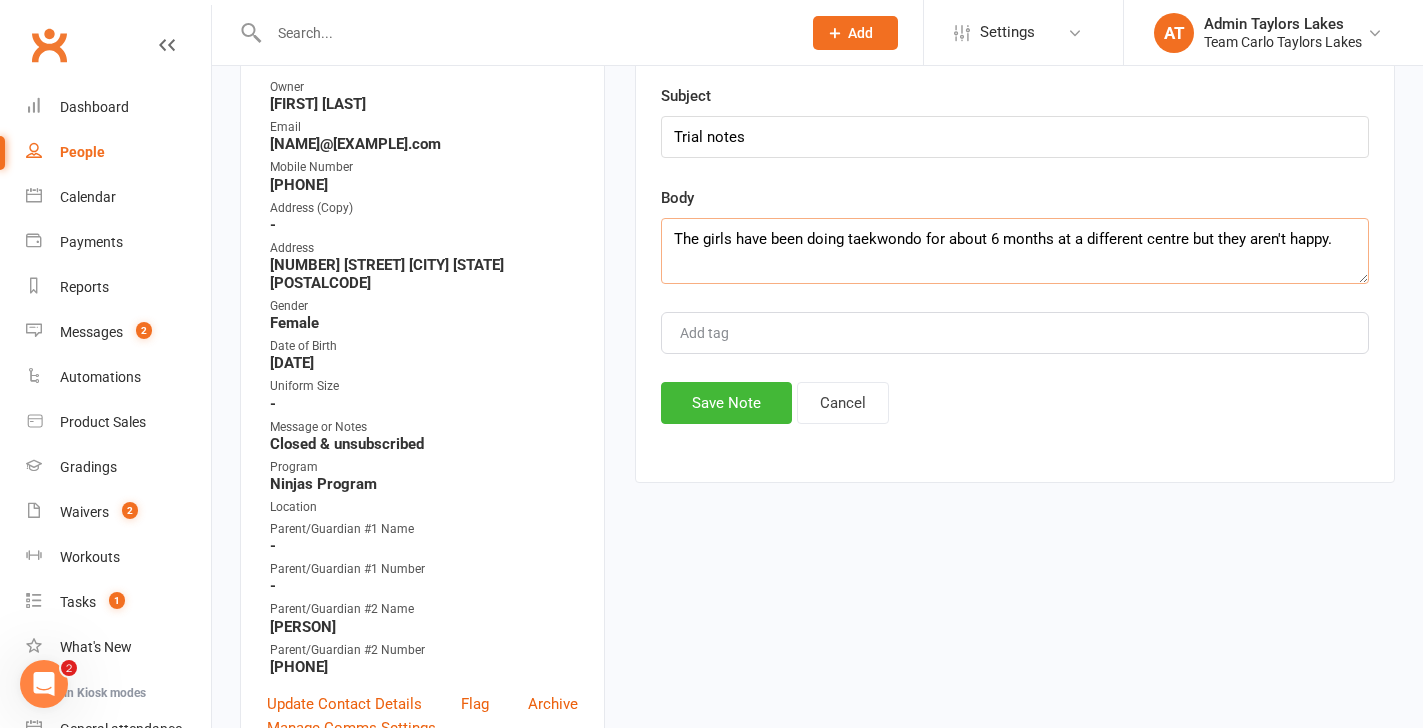 scroll, scrollTop: 266, scrollLeft: 0, axis: vertical 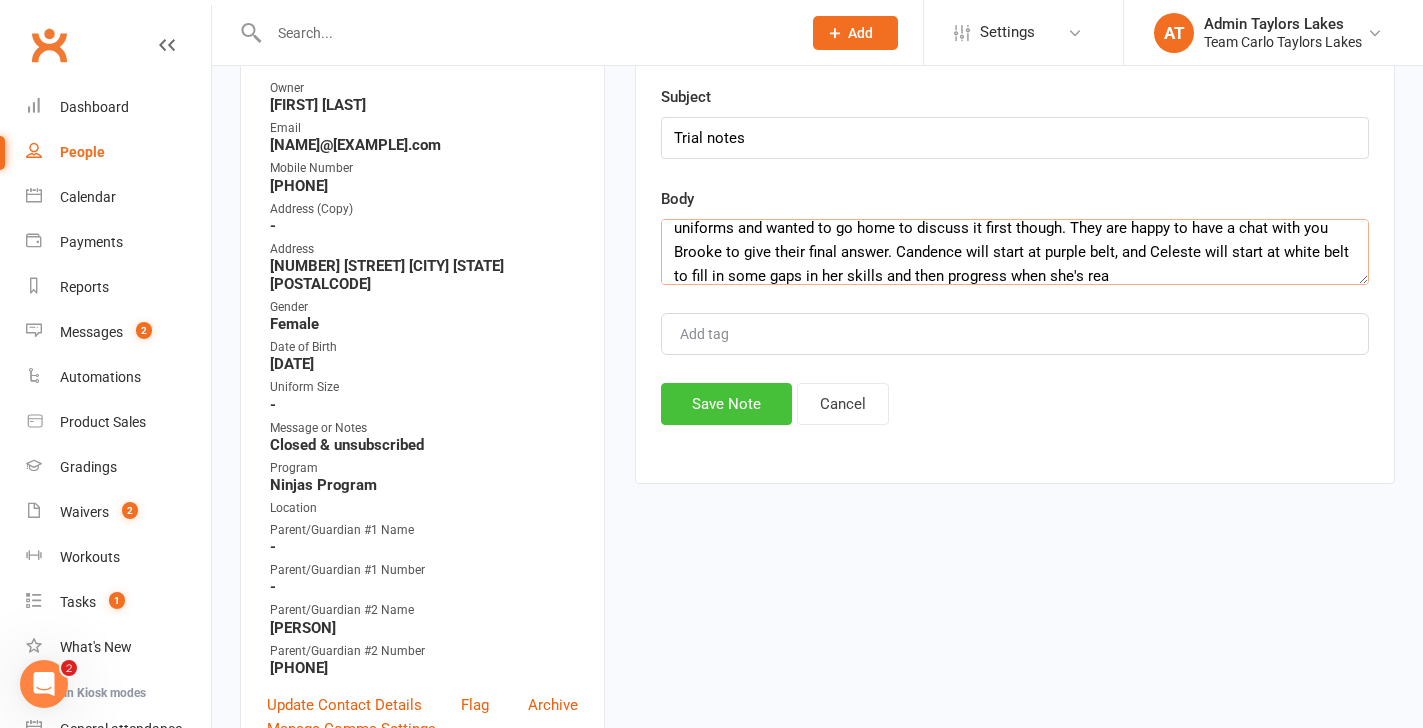 type on "The girls have been doing taekwondo for about 6 months at a different centre but they aren't happy. Kristy has done taekwondo before and said that they didn't have structure or discipline. The girls are both very talented, confident and bubbly. They were much happier with our structure and happy enough to start at 1pm on Saturday (i think they were going to go on a waitlist for a weekday). The didn't try uniforms and wanted to go home to discuss it first though. They are happy to have a chat with you Brooke to give their final answer. Candence will start at purple belt, and Celeste will start at white belt to fill in some gaps in her skills and then progress when she's rea" 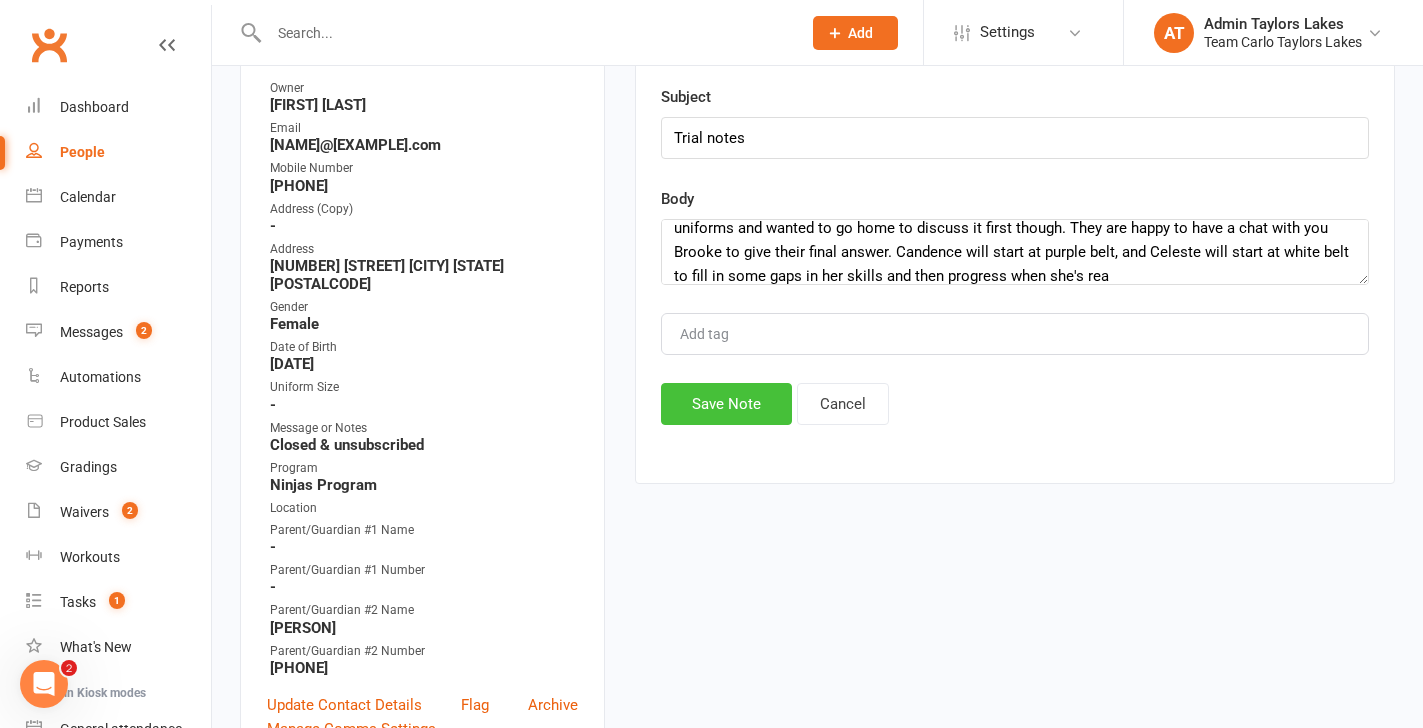 click on "Save Note" at bounding box center [726, 404] 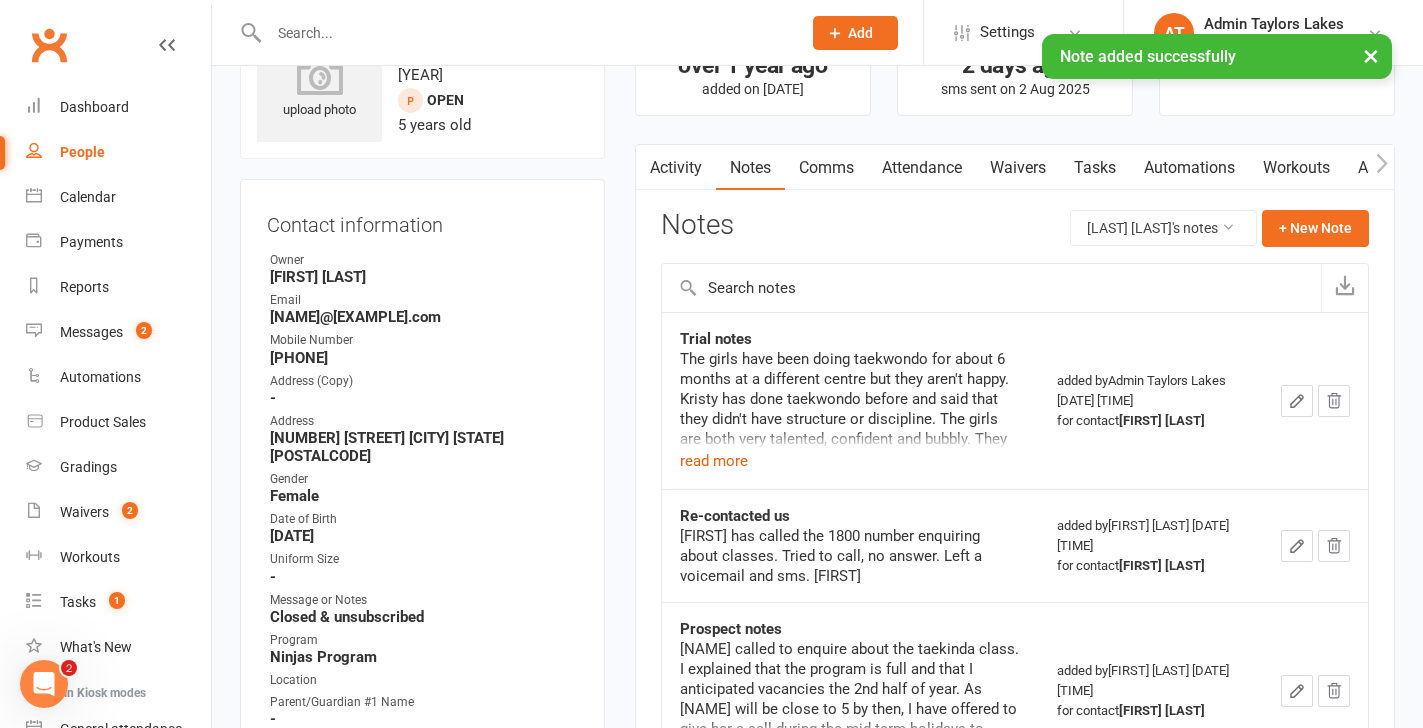scroll, scrollTop: 102, scrollLeft: 0, axis: vertical 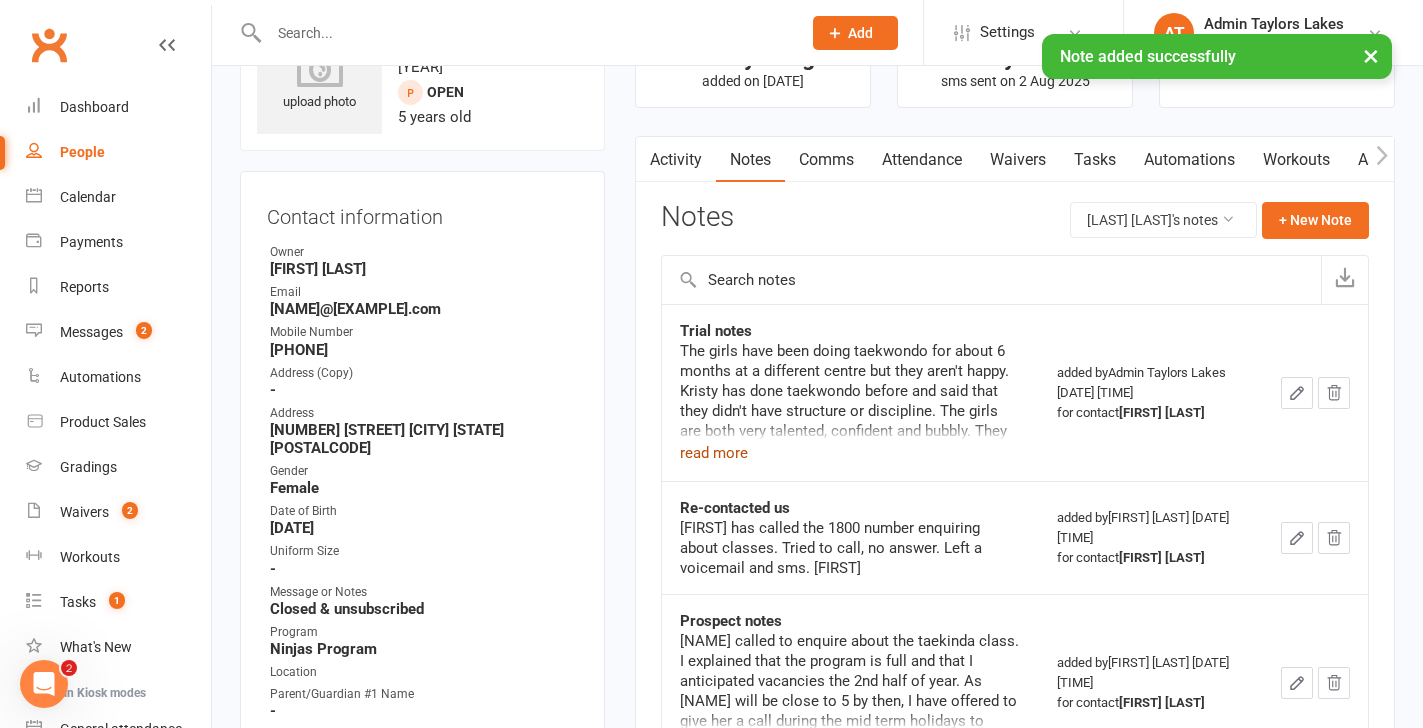 click on "read more" at bounding box center (714, 453) 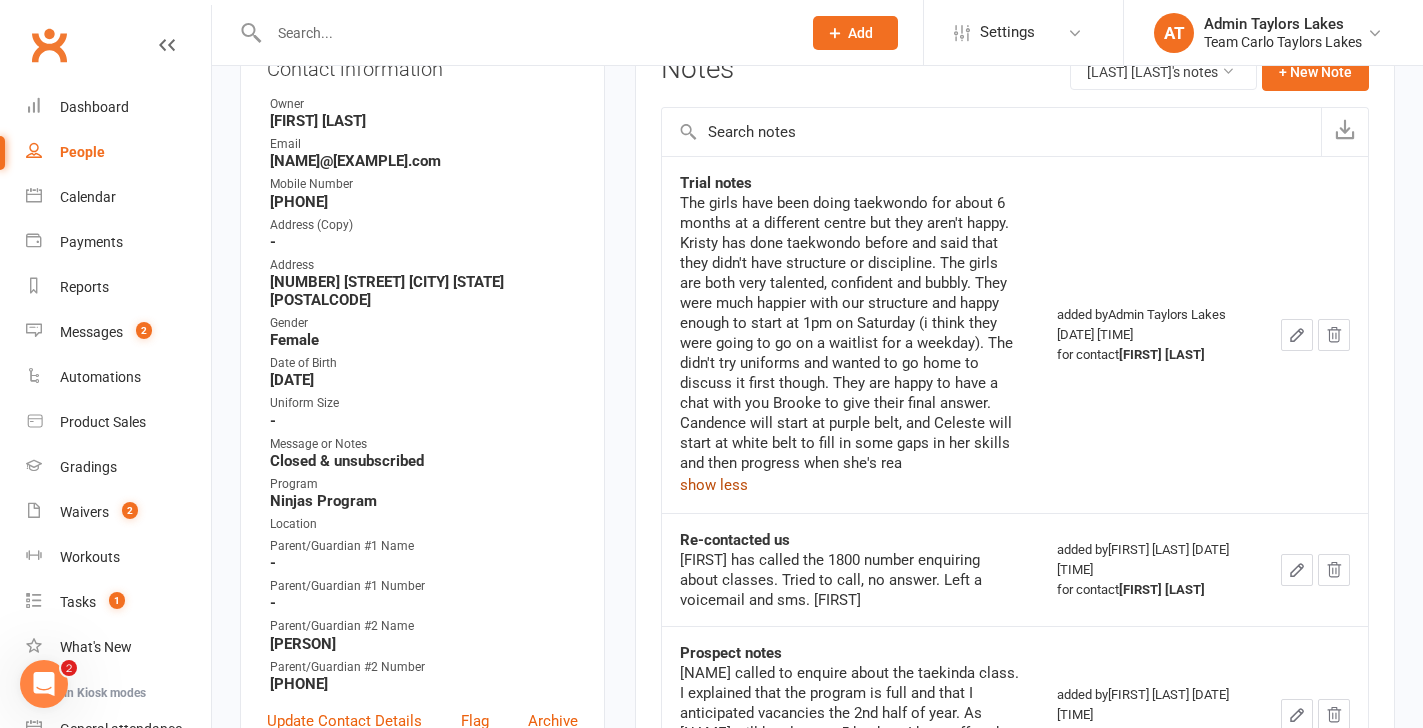 scroll, scrollTop: 266, scrollLeft: 0, axis: vertical 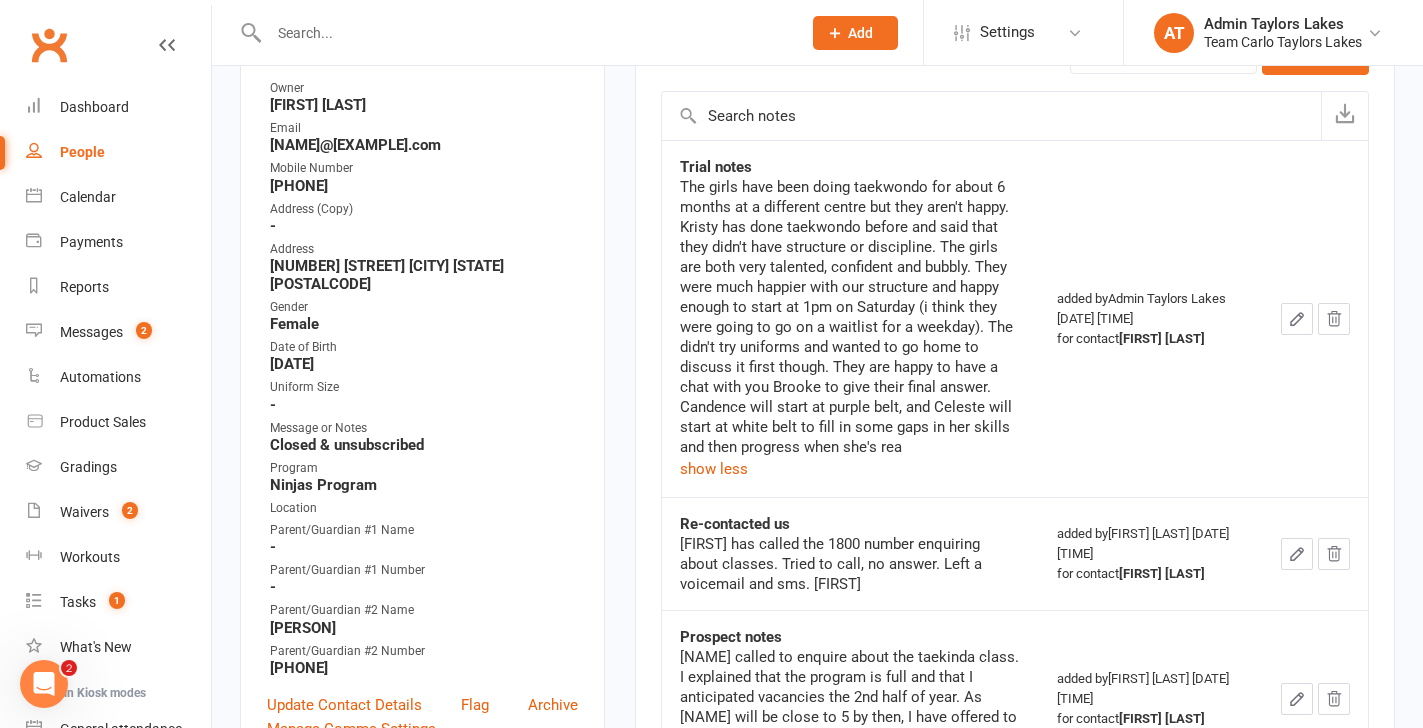 drag, startPoint x: 959, startPoint y: 444, endPoint x: 682, endPoint y: 189, distance: 376.50232 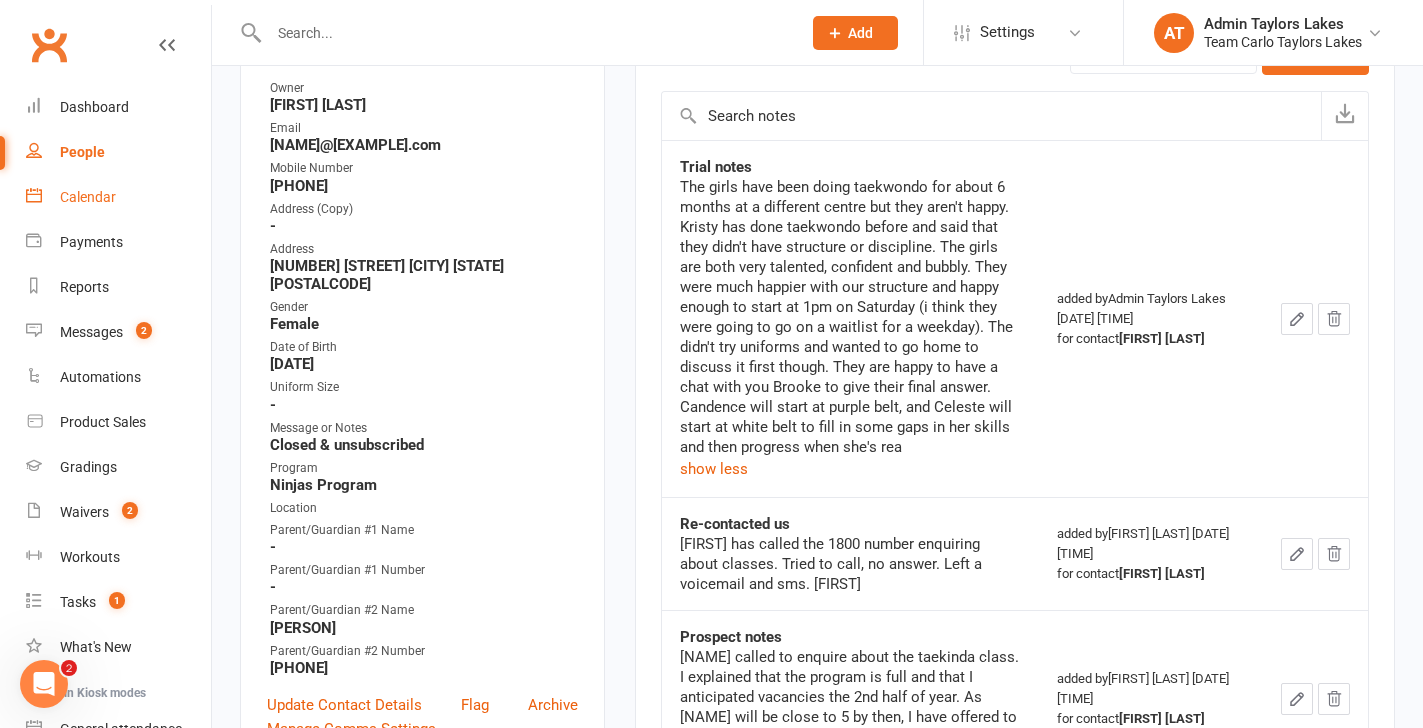 click on "Calendar" at bounding box center (88, 197) 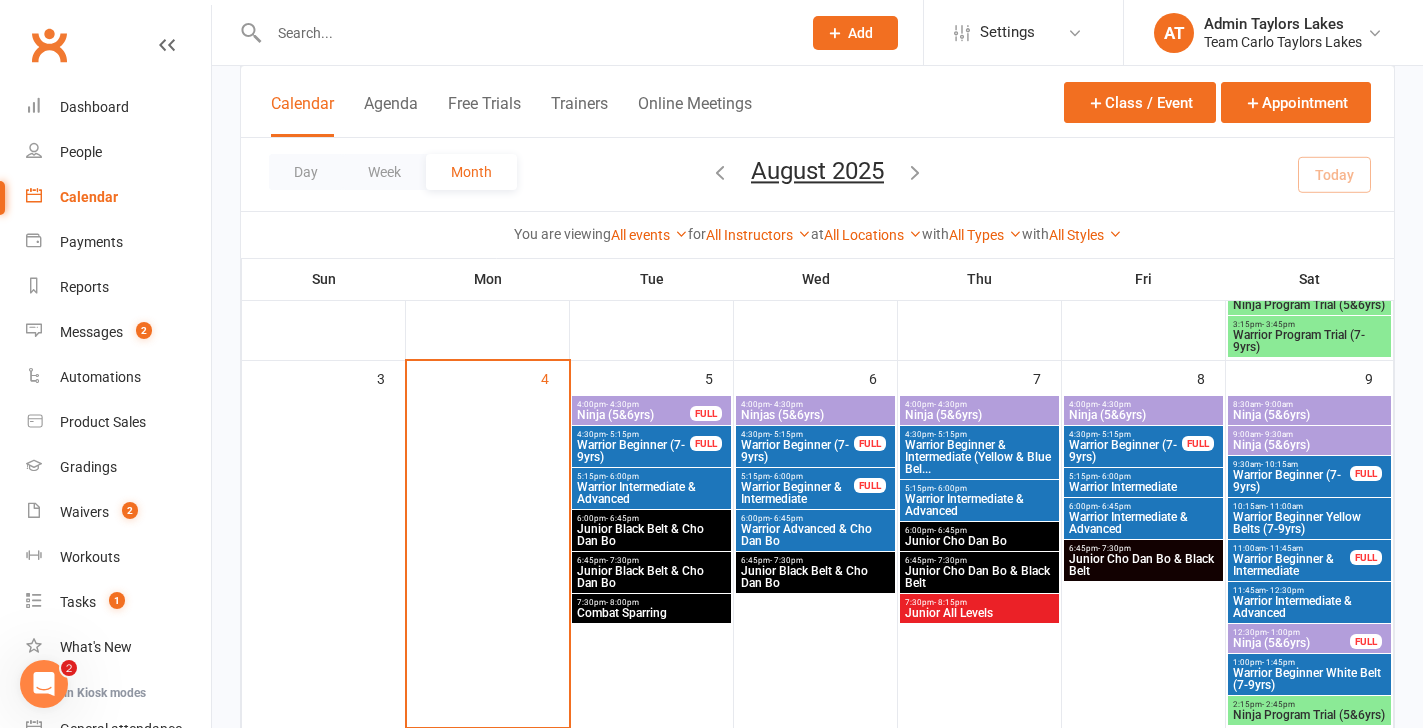 scroll, scrollTop: 384, scrollLeft: 0, axis: vertical 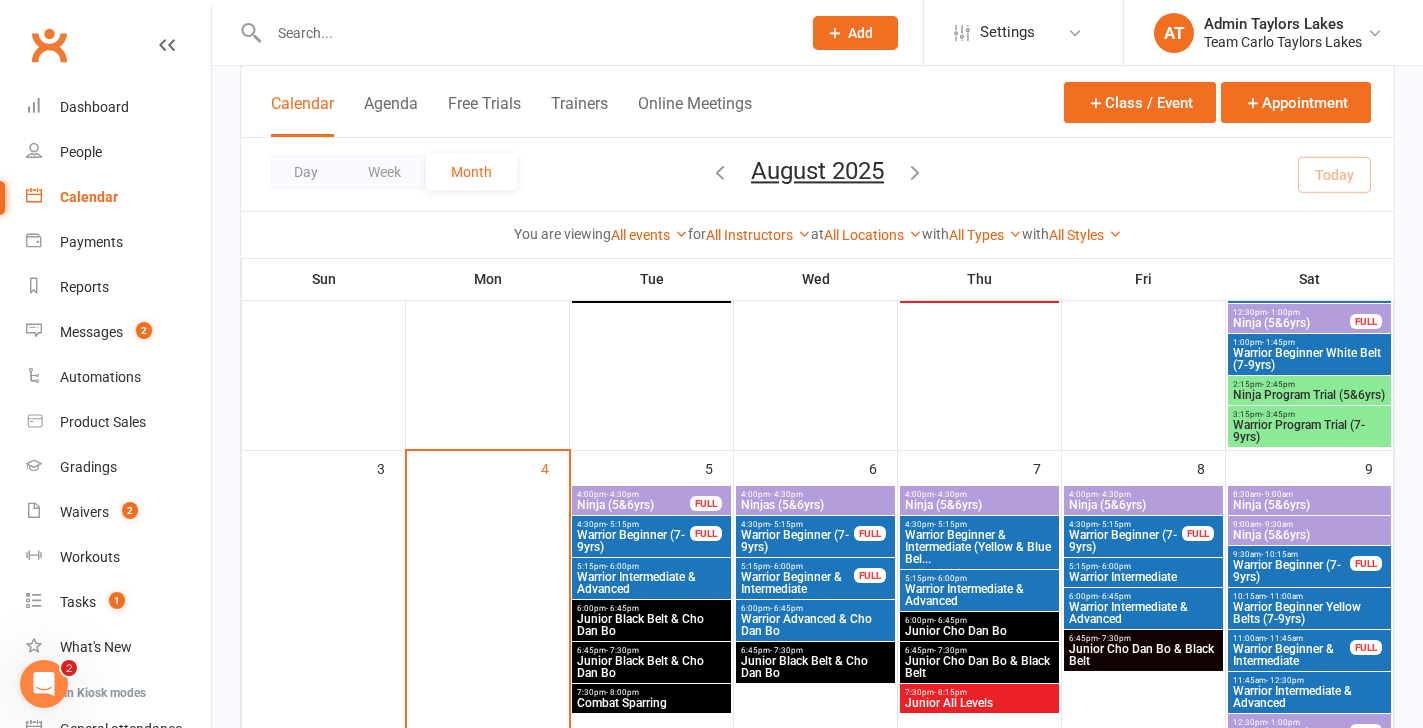 click on "Ninja Program Trial (5&6yrs)" at bounding box center (1309, 395) 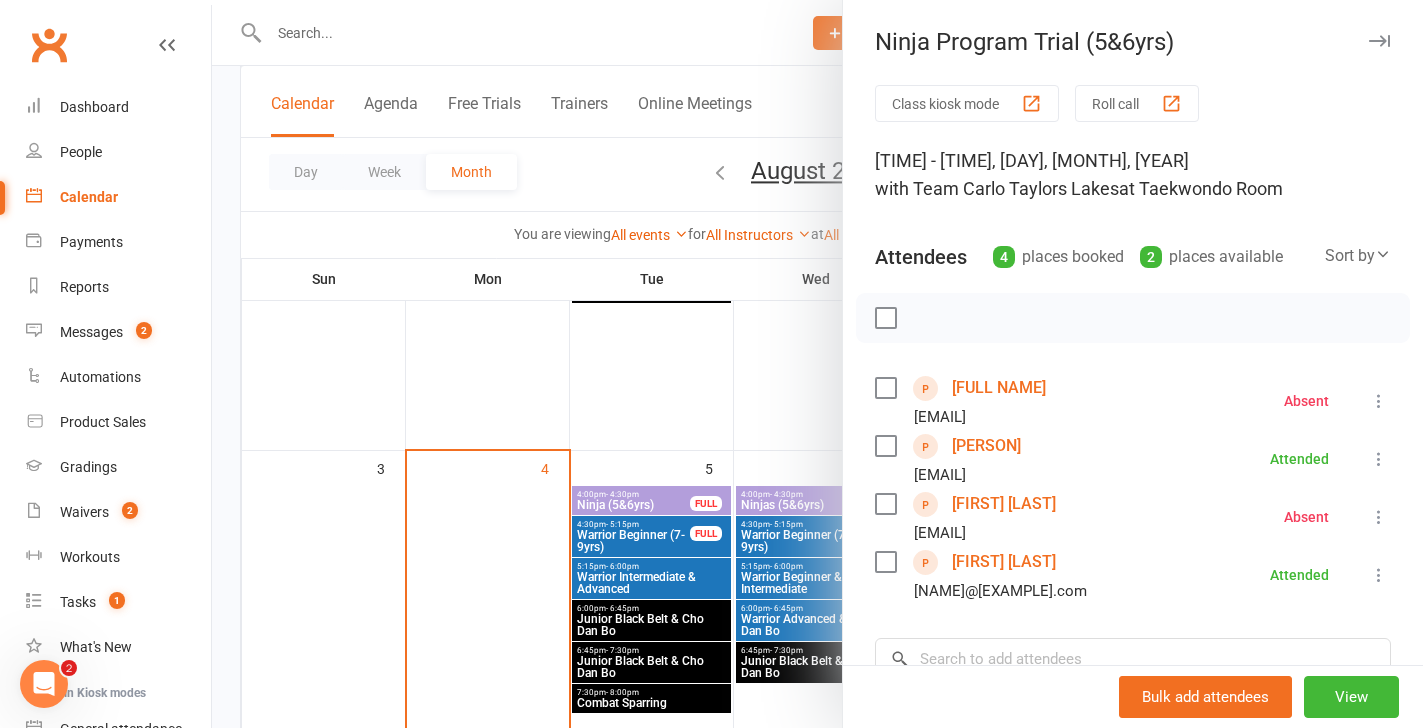 click at bounding box center [817, 364] 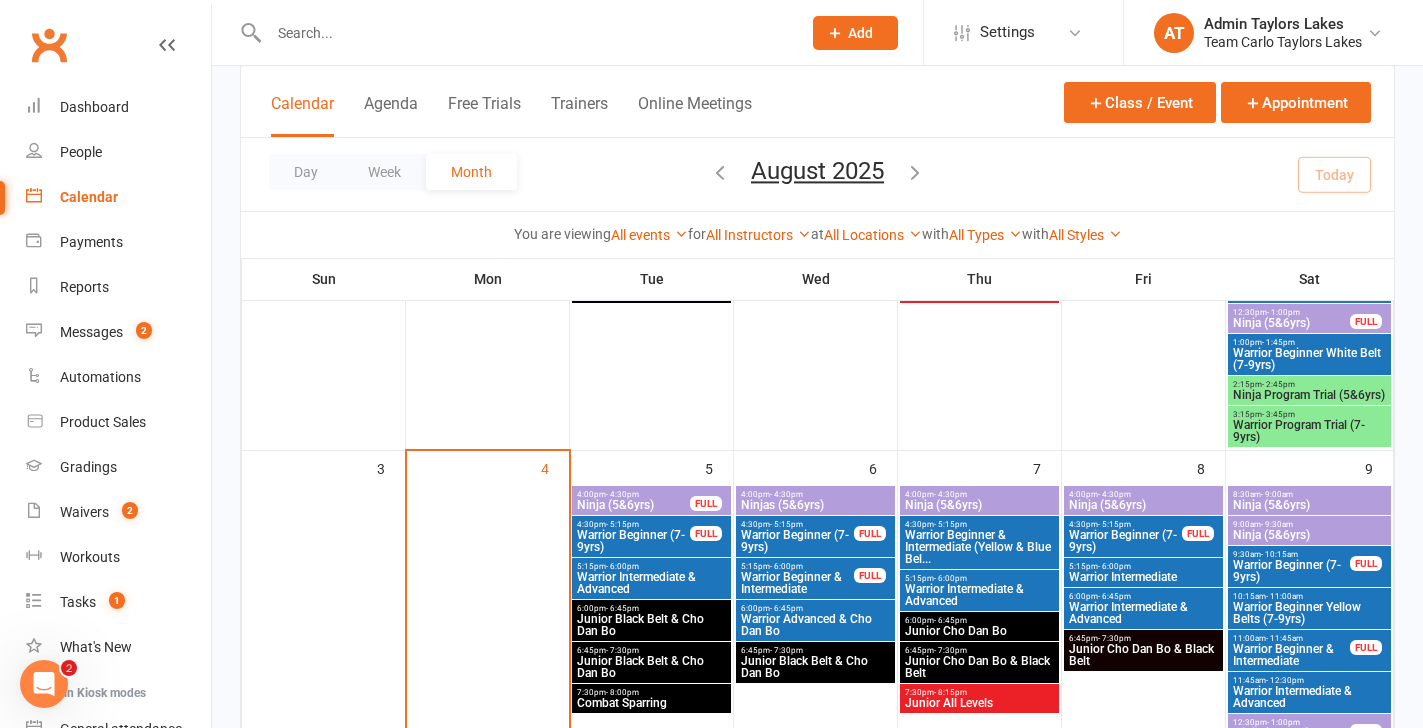 click on "Warrior Program Trial (7-9yrs)" at bounding box center [1309, 431] 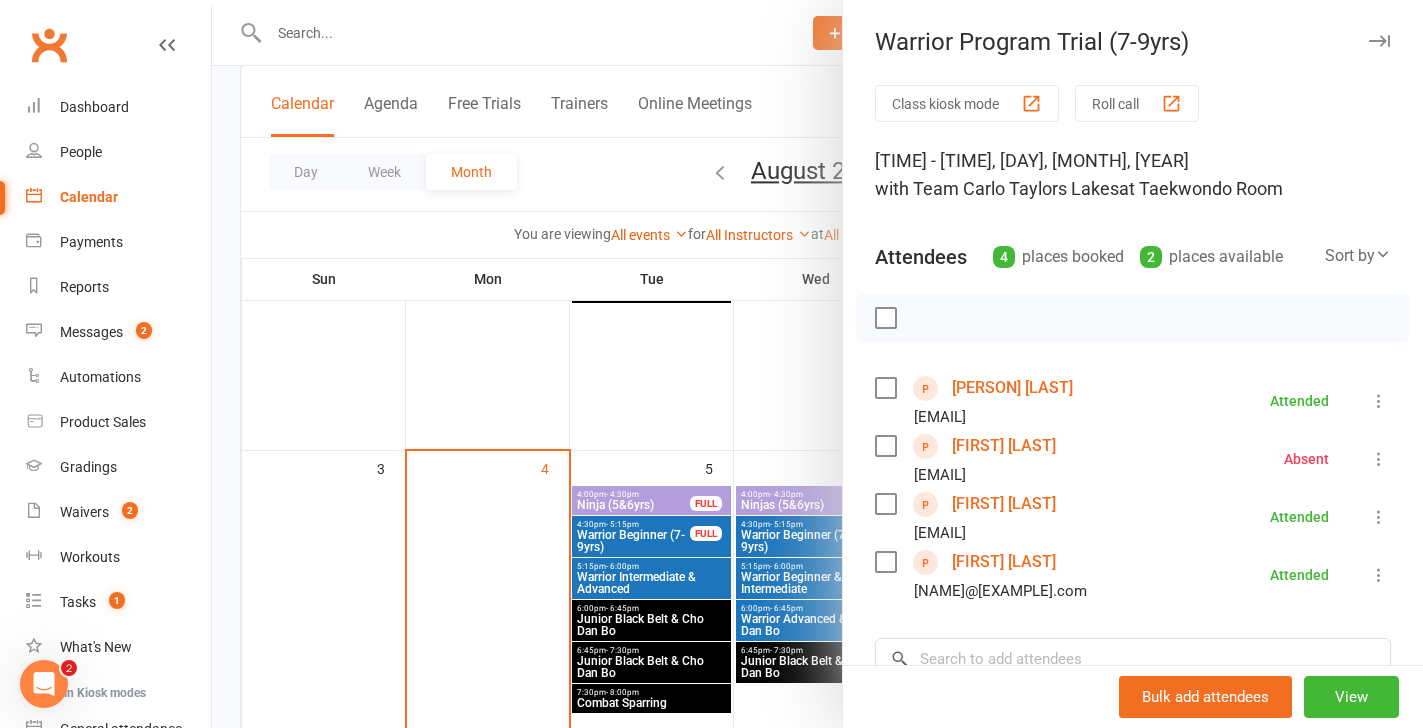 click on "[FIRST] [LAST]" at bounding box center [1004, 562] 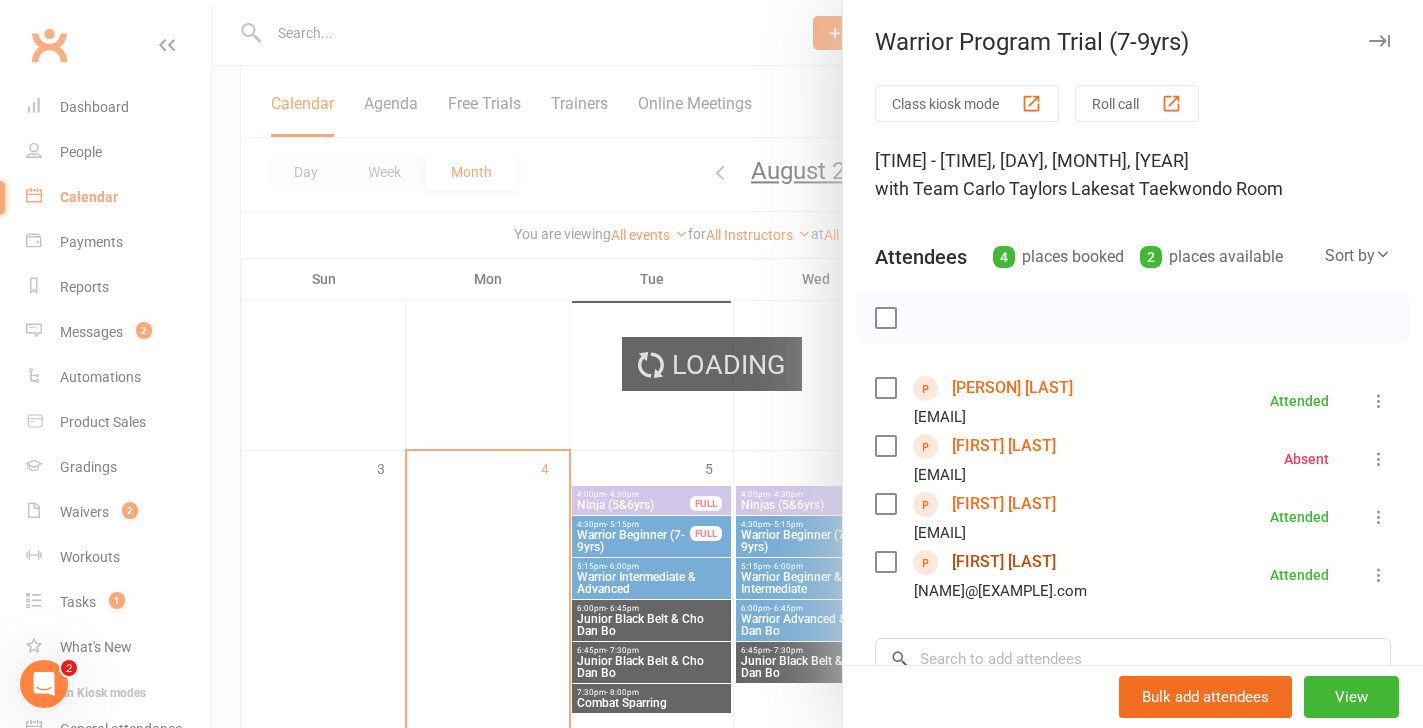 scroll, scrollTop: 0, scrollLeft: 0, axis: both 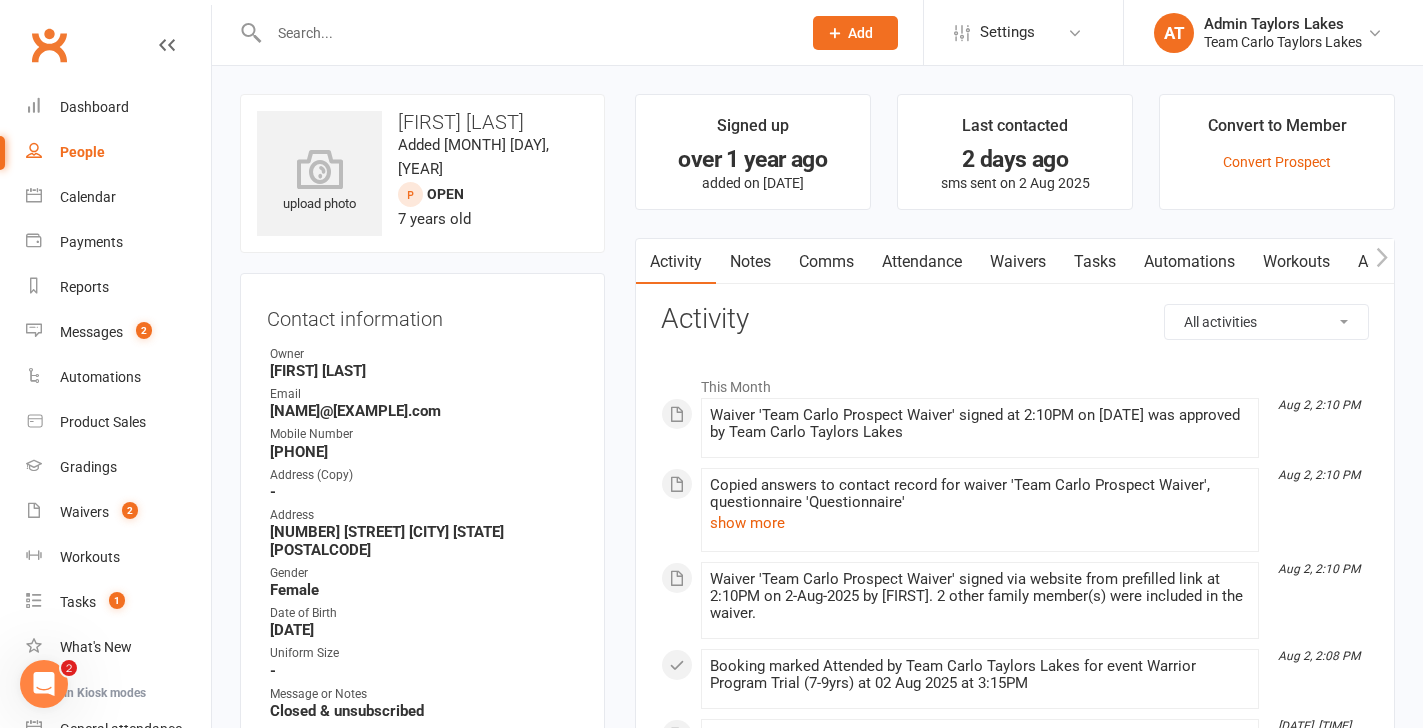 click on "Notes" at bounding box center [750, 262] 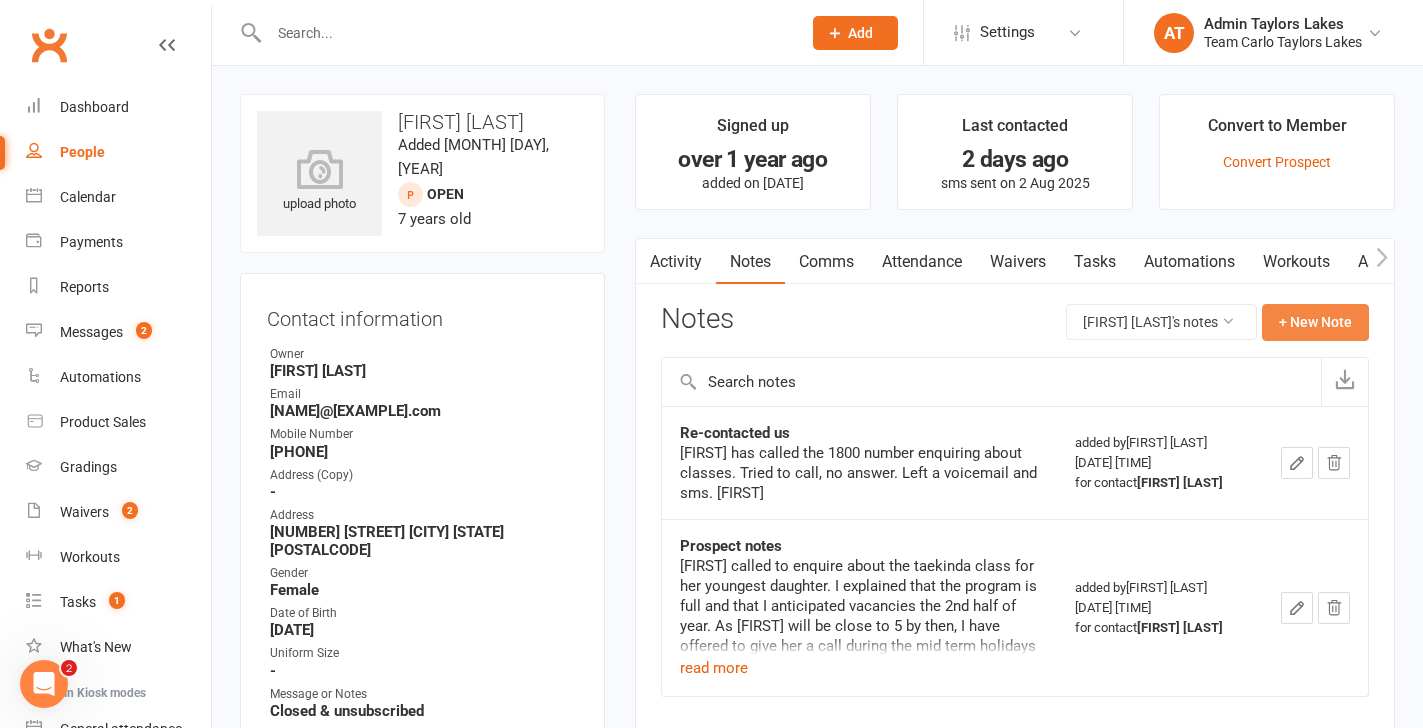 click on "+ New Note" at bounding box center [1315, 322] 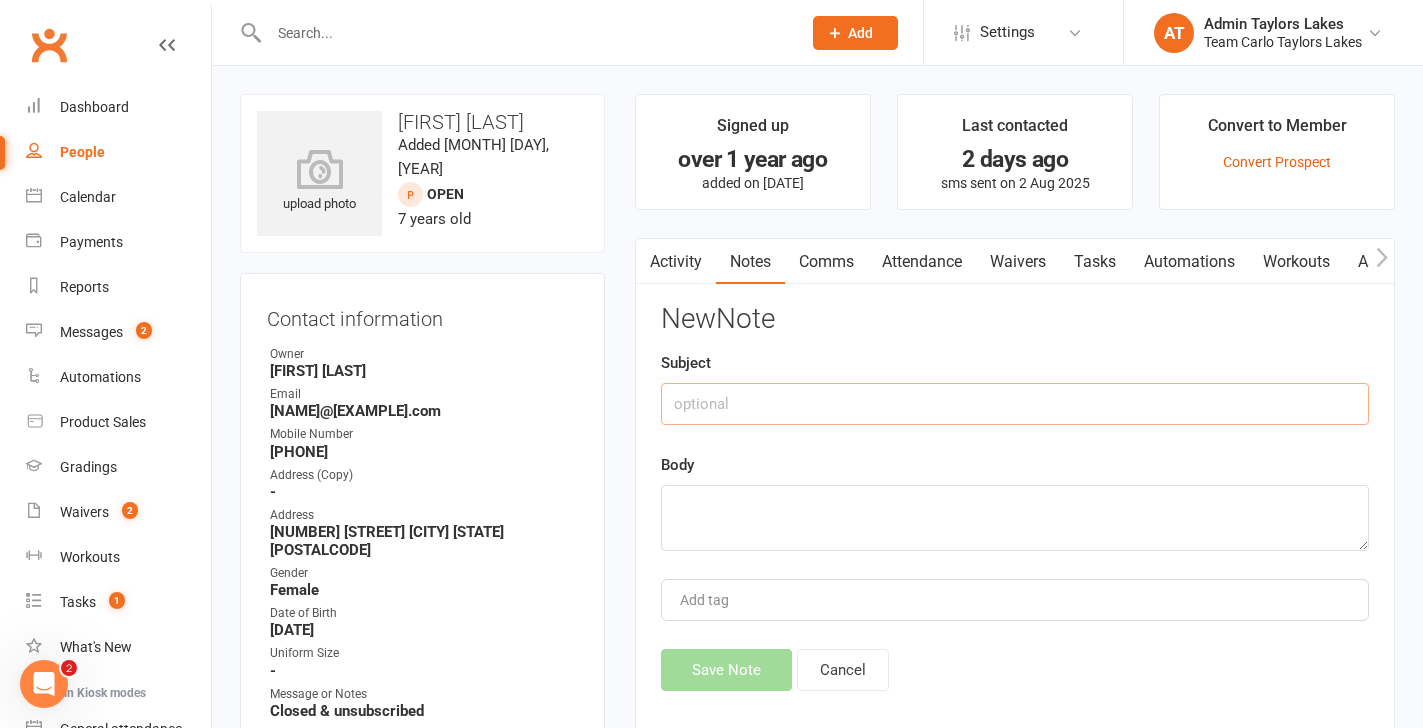click at bounding box center [1015, 404] 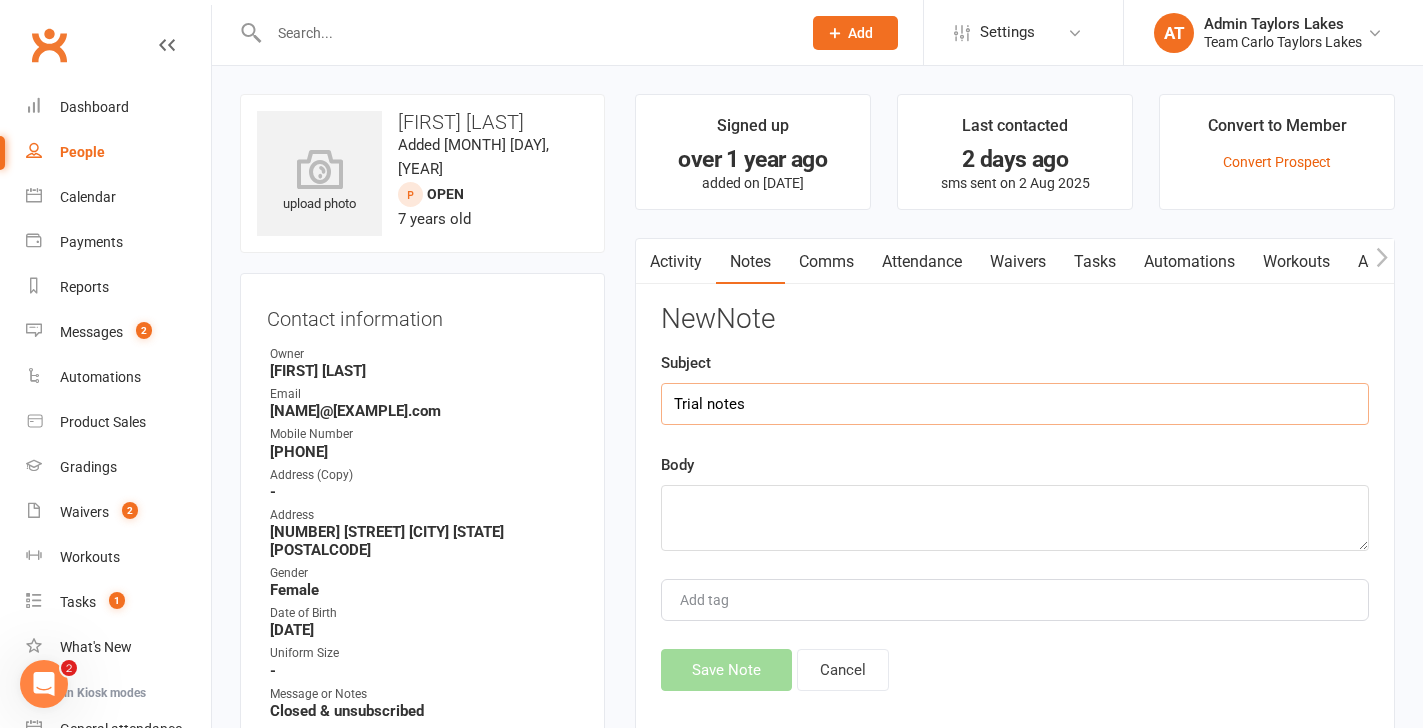 type on "Trial notes" 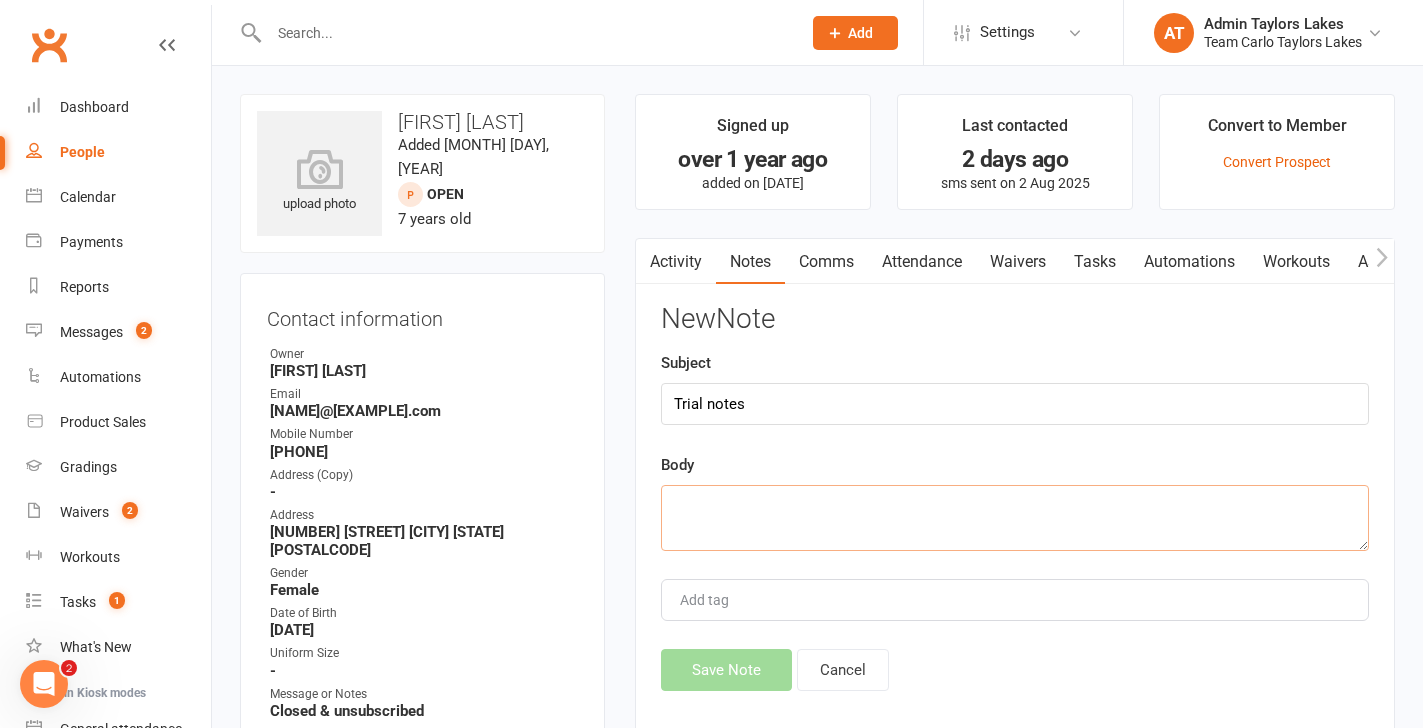 click at bounding box center (1015, 518) 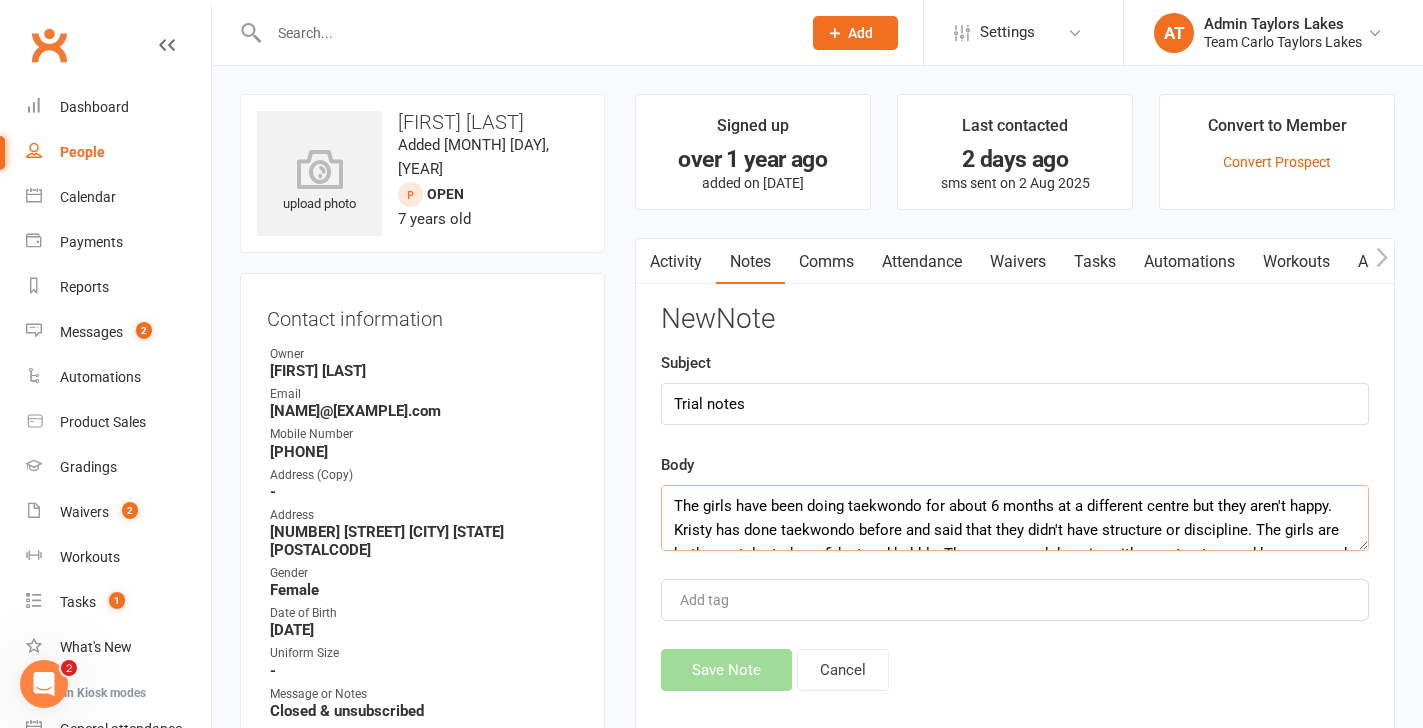scroll, scrollTop: 108, scrollLeft: 0, axis: vertical 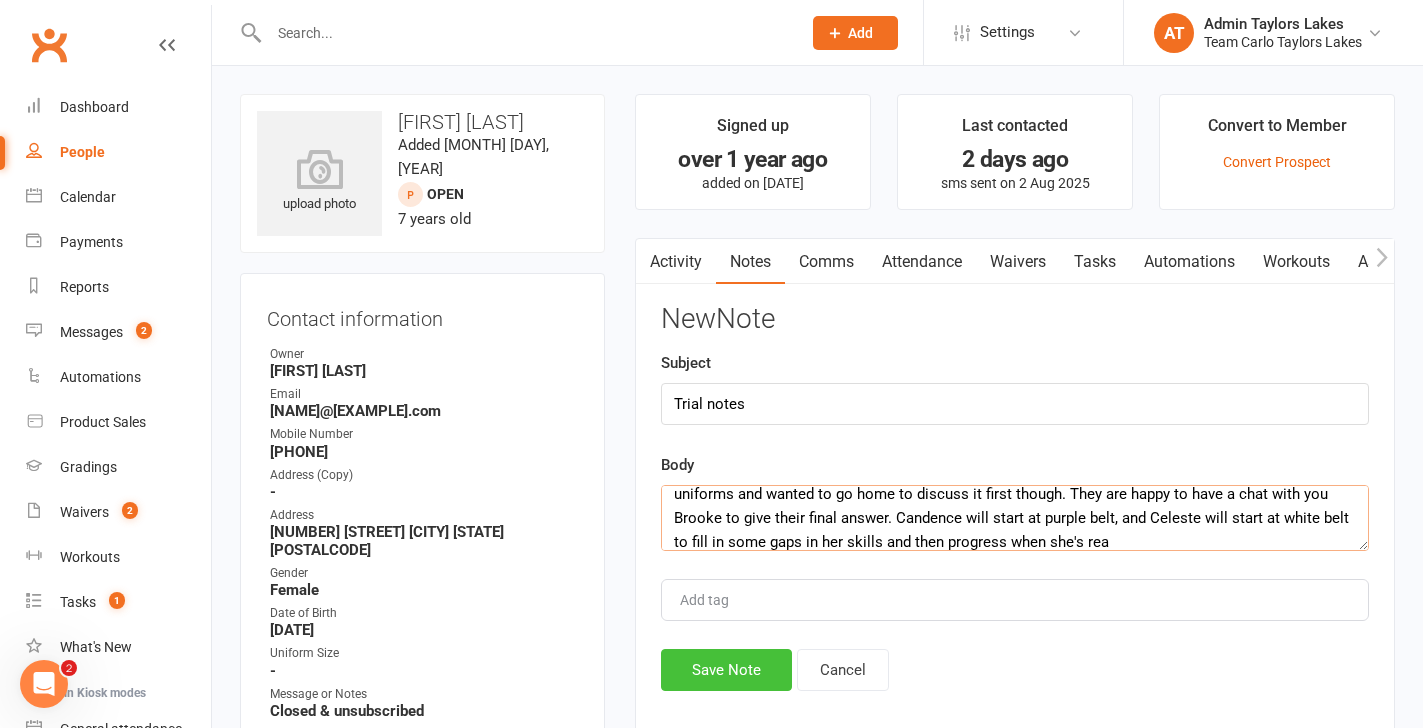 type on "The girls have been doing taekwondo for about 6 months at a different centre but they aren't happy. Kristy has done taekwondo before and said that they didn't have structure or discipline. The girls are both very talented, confident and bubbly. They were much happier with our structure and happy enough to start at 1pm on Saturday (i think they were going to go on a waitlist for a weekday). The didn't try uniforms and wanted to go home to discuss it first though. They are happy to have a chat with you Brooke to give their final answer. Candence will start at purple belt, and Celeste will start at white belt to fill in some gaps in her skills and then progress when she's rea" 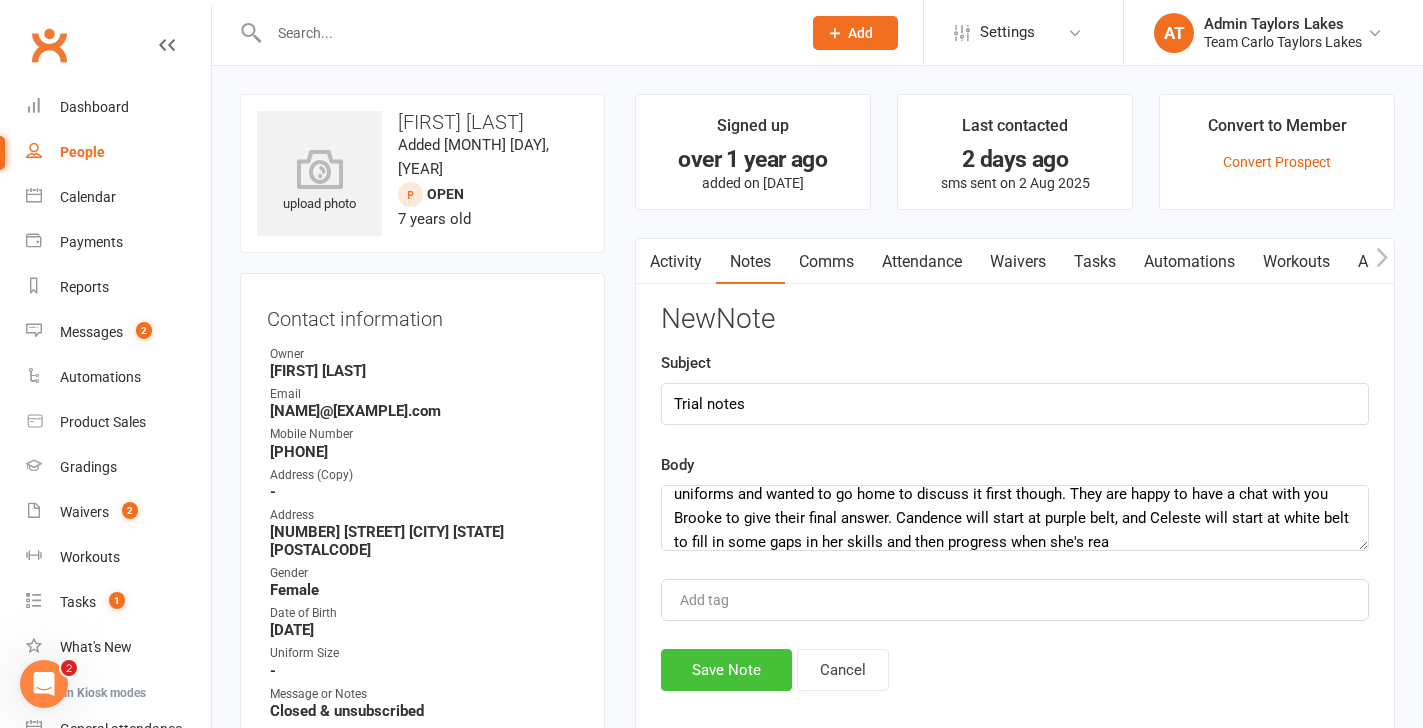 click on "Save Note" at bounding box center (726, 670) 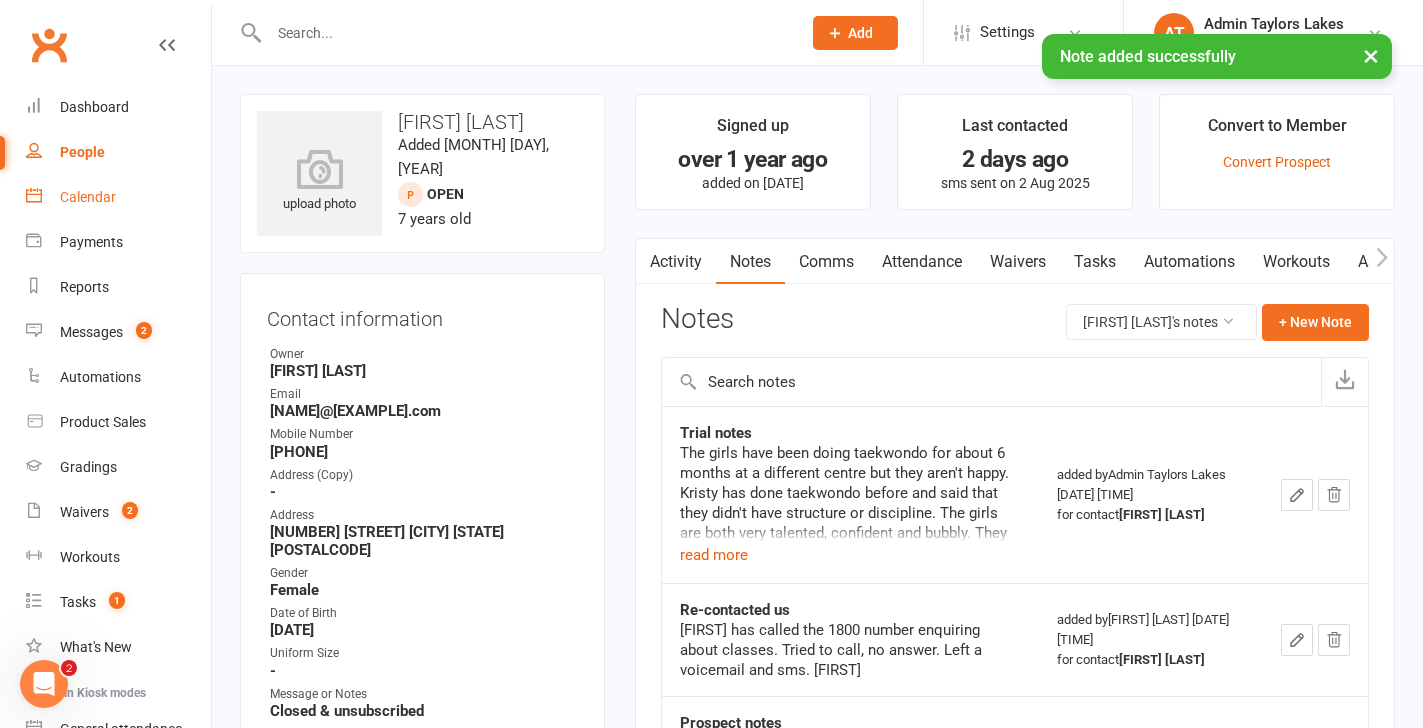click on "Calendar" at bounding box center [118, 197] 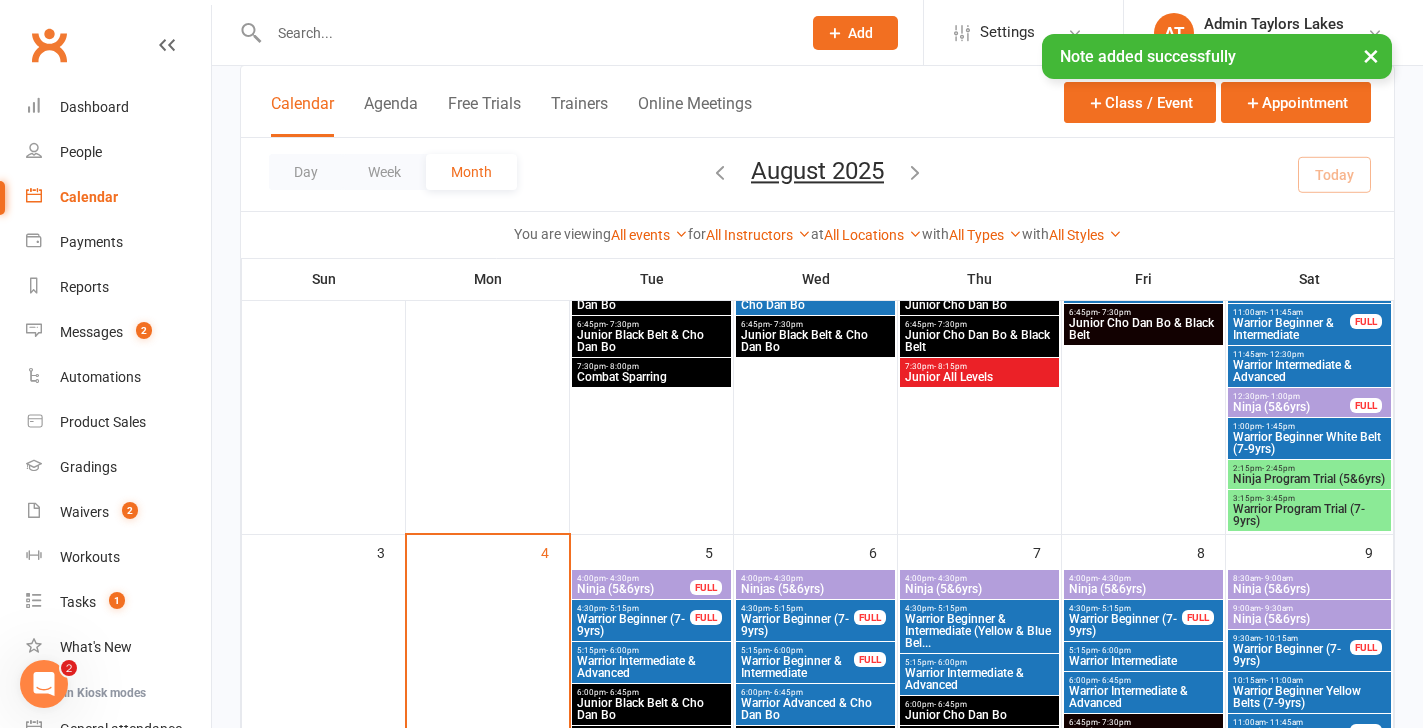 scroll, scrollTop: 307, scrollLeft: 0, axis: vertical 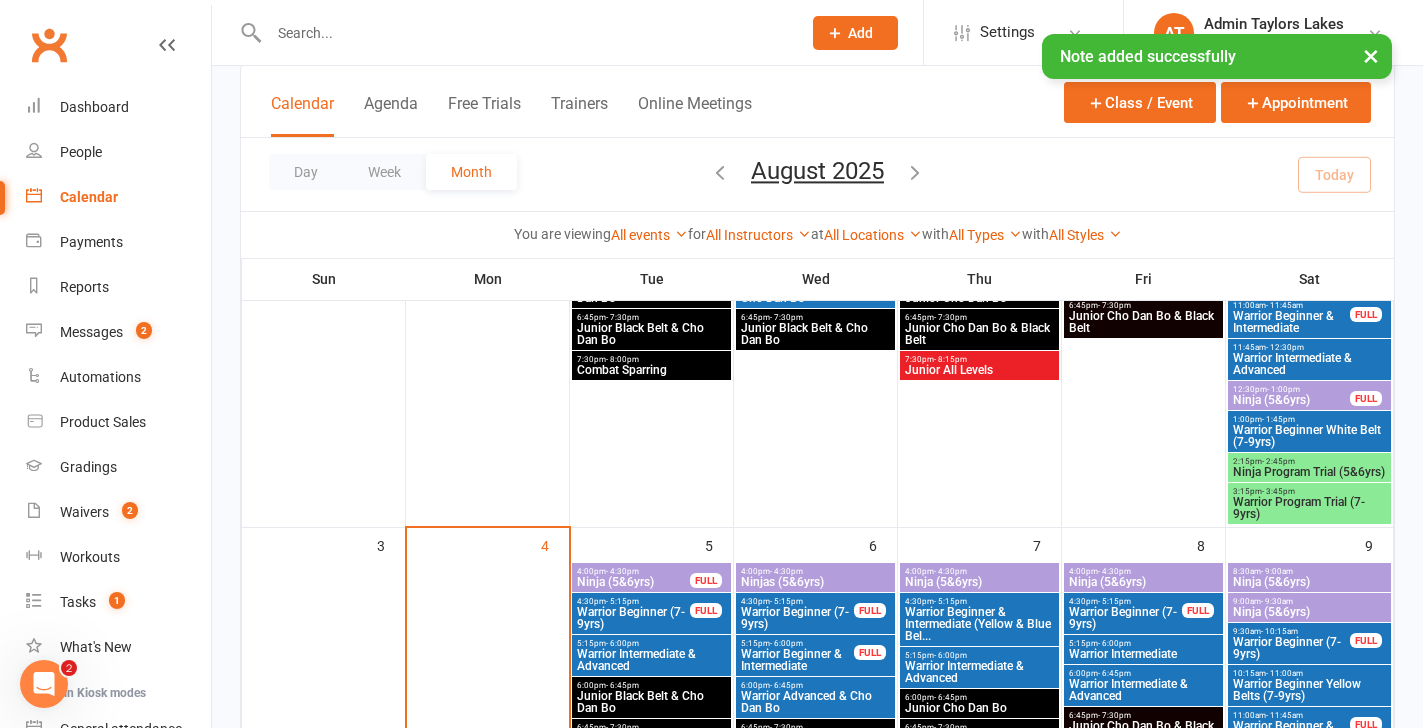 click on "2:15pm  - 2:45pm" at bounding box center (1309, 461) 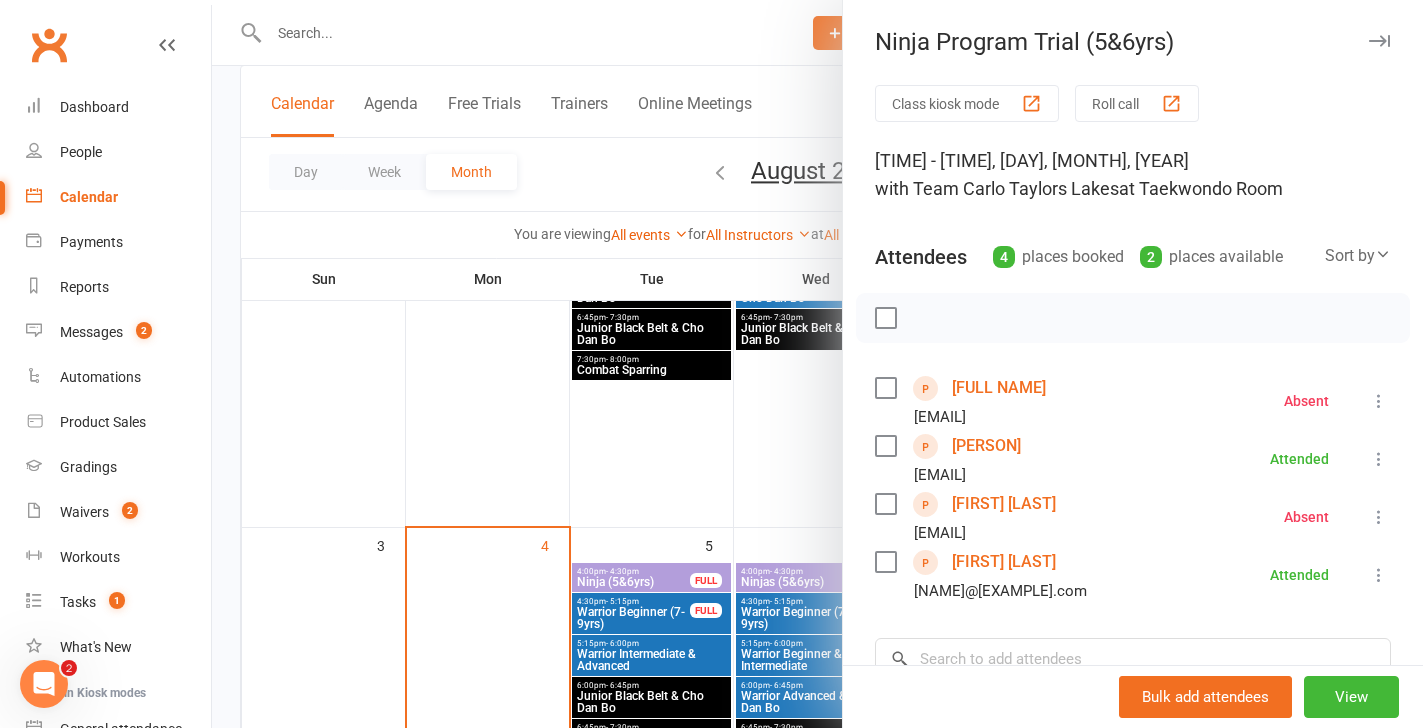 click on "[FULL NAME]" at bounding box center (999, 388) 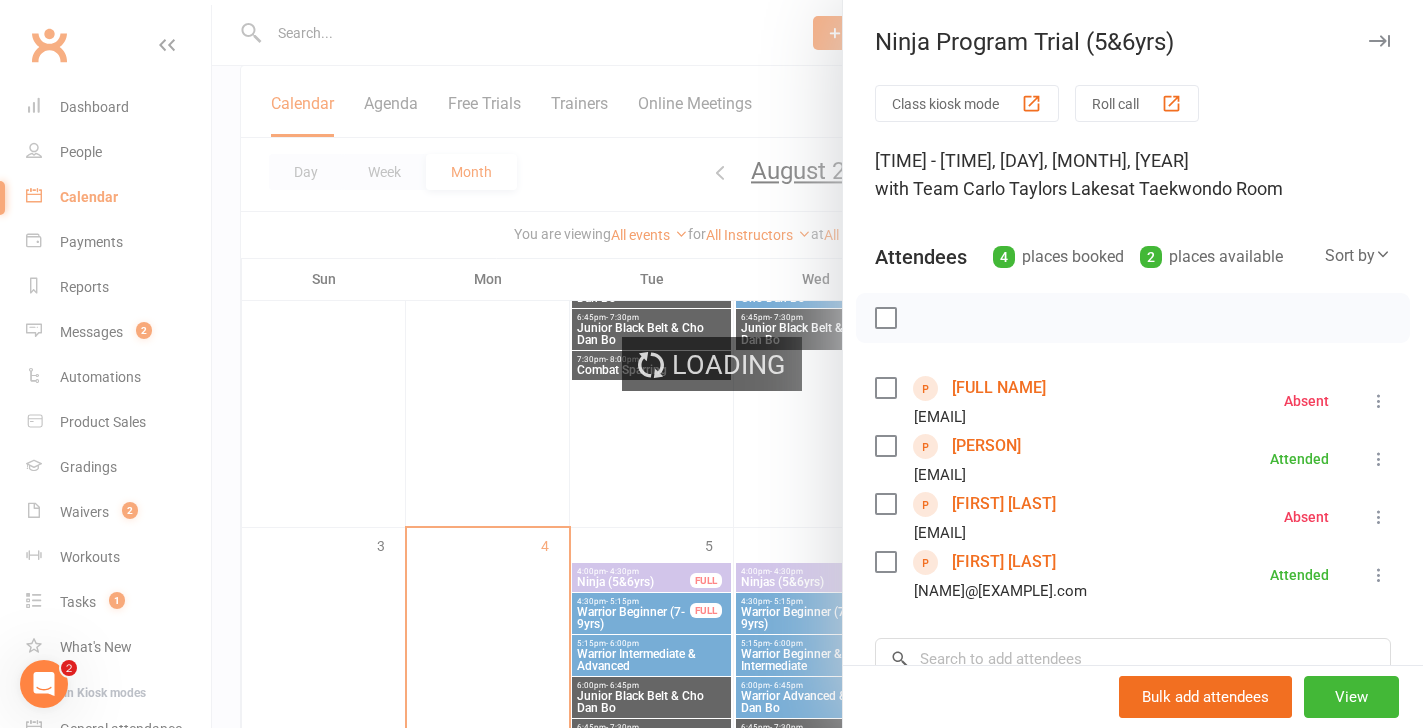 scroll, scrollTop: 0, scrollLeft: 0, axis: both 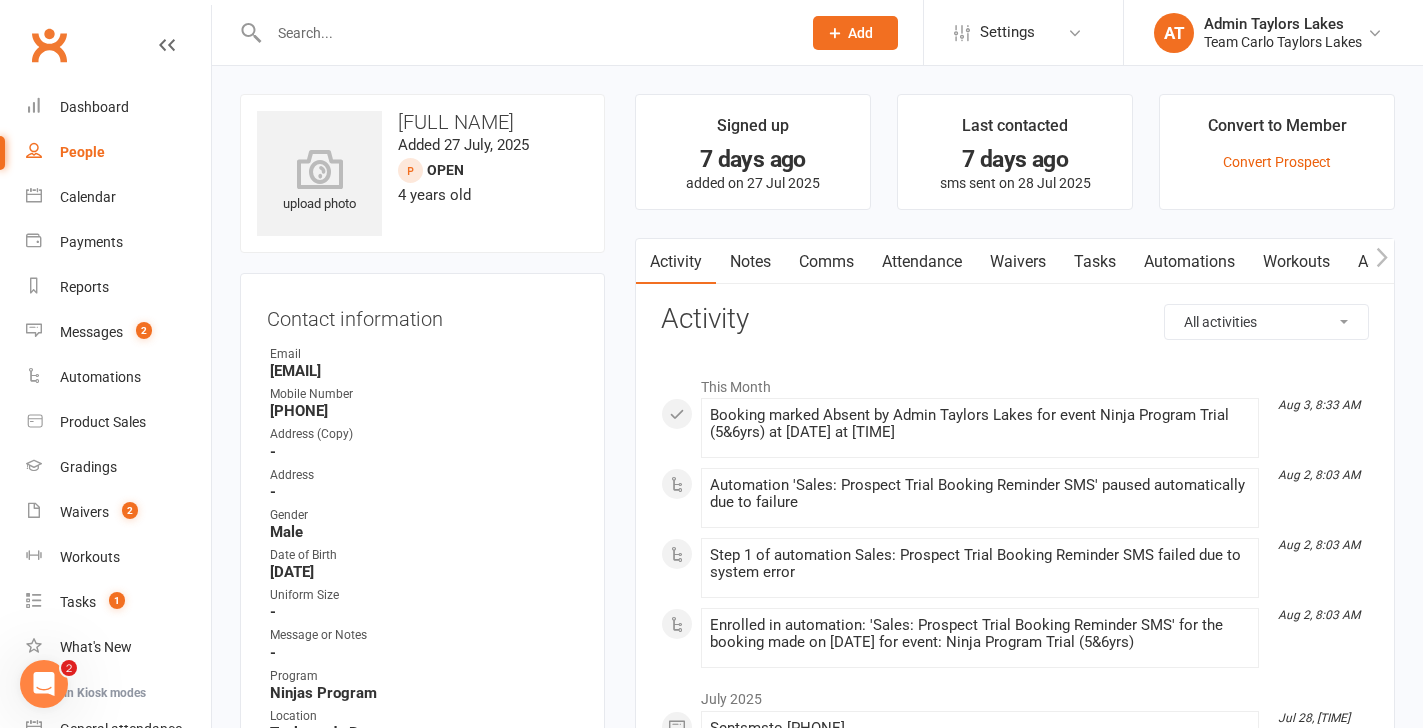 click on "Waivers" at bounding box center (1018, 262) 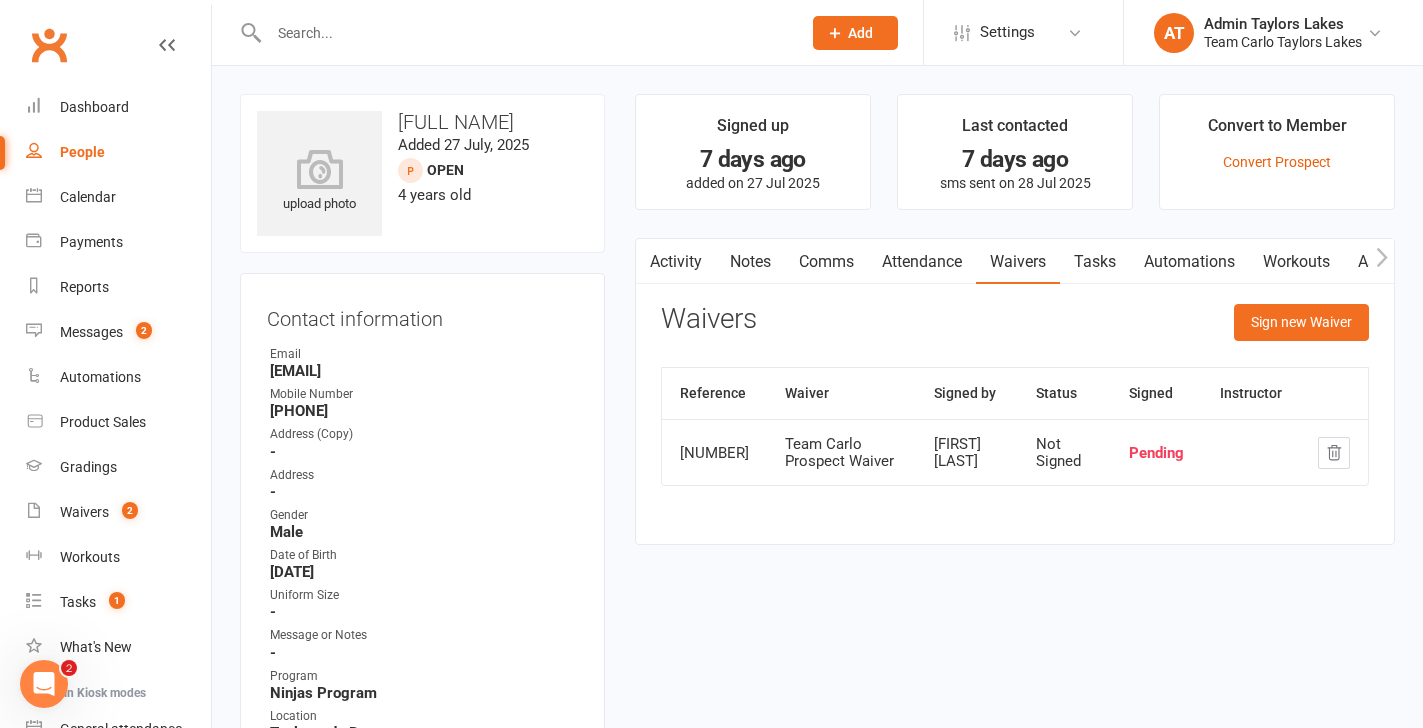 click on "Notes" at bounding box center (750, 262) 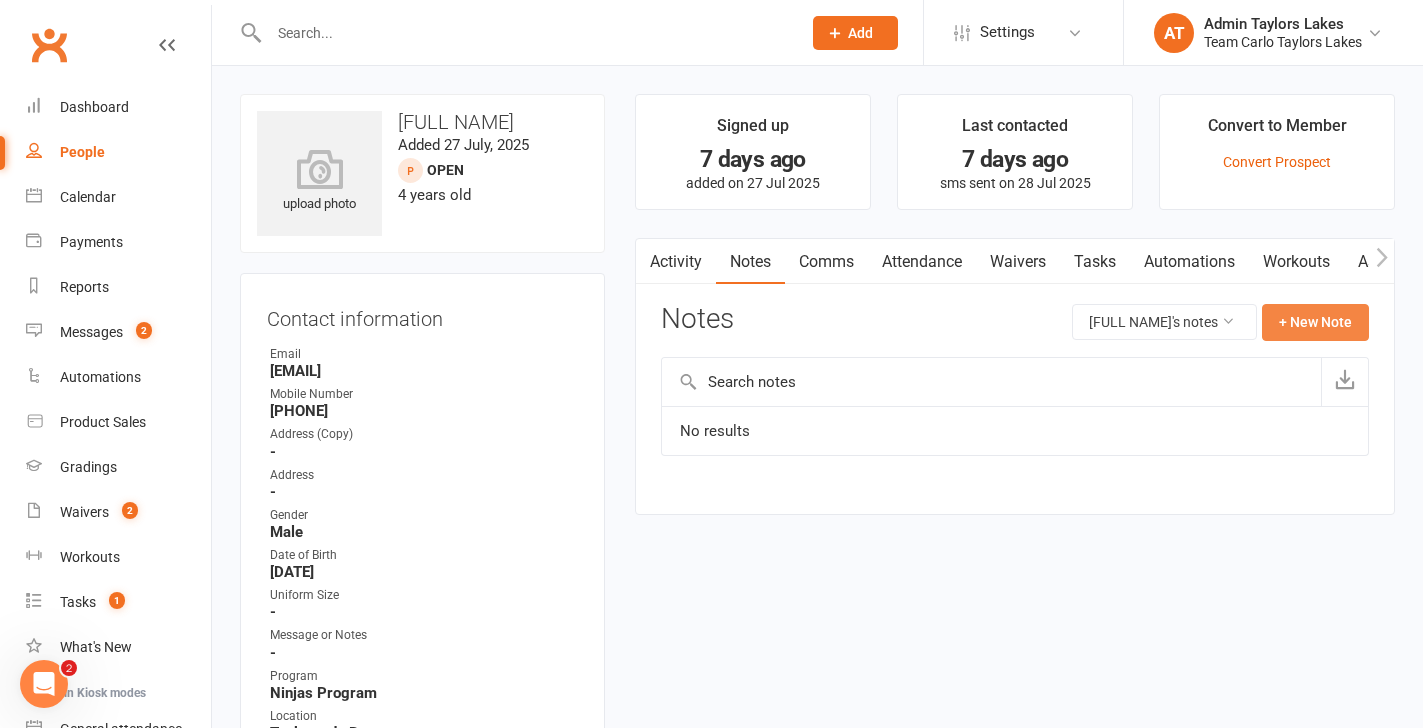 click on "+ New Note" at bounding box center (1315, 322) 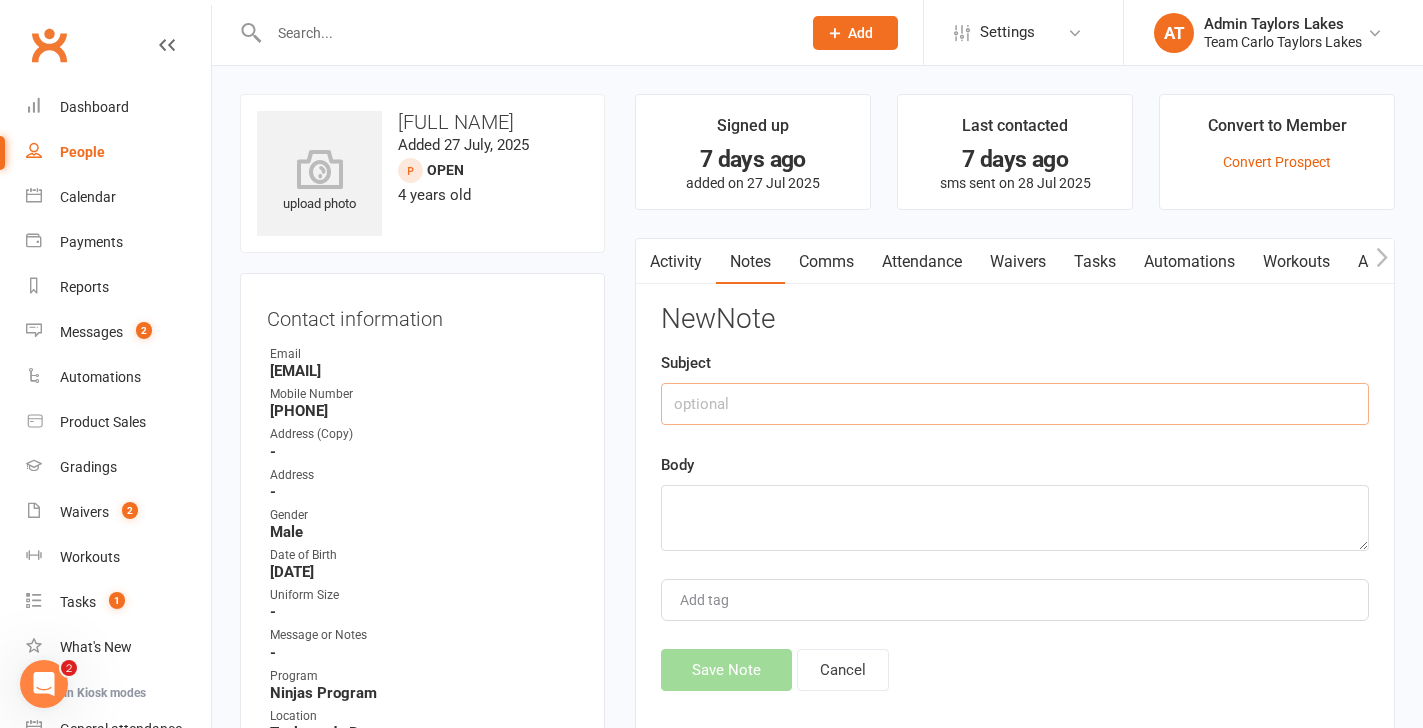 click at bounding box center [1015, 404] 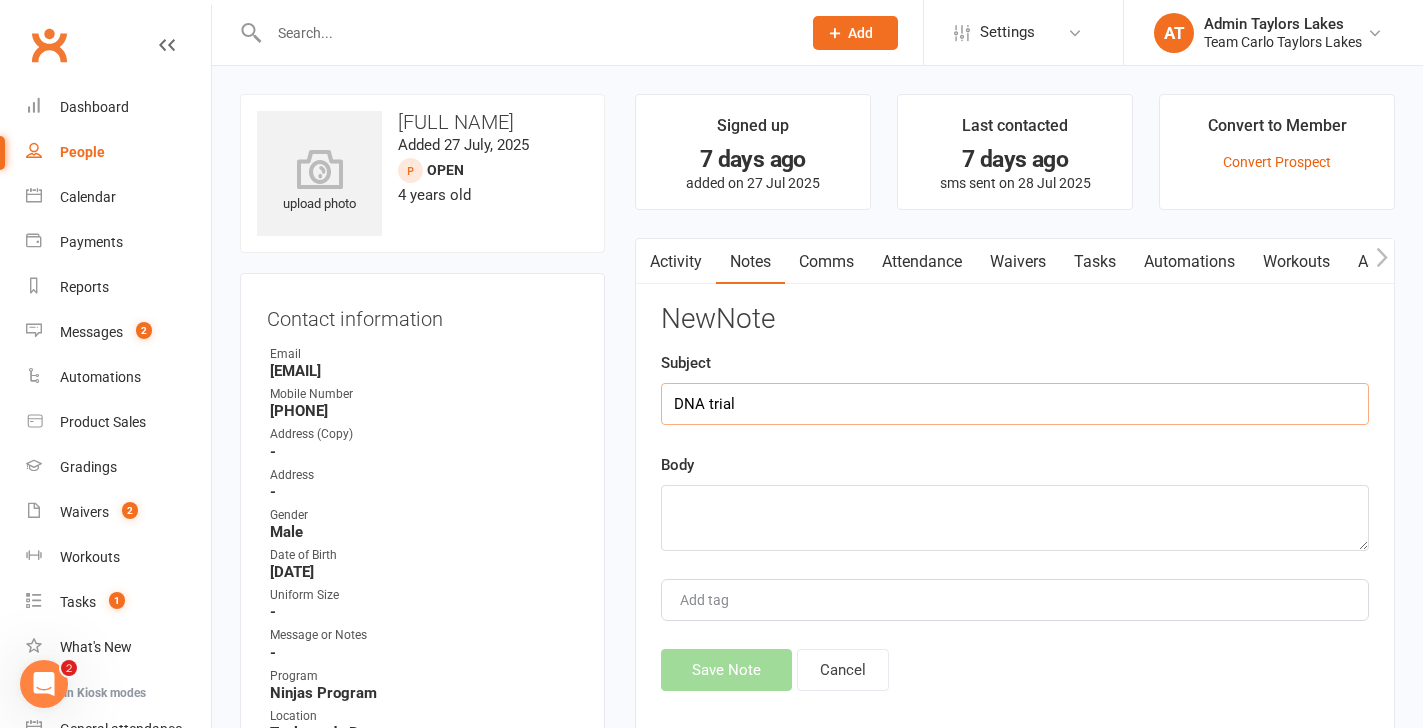 type on "DNA trial" 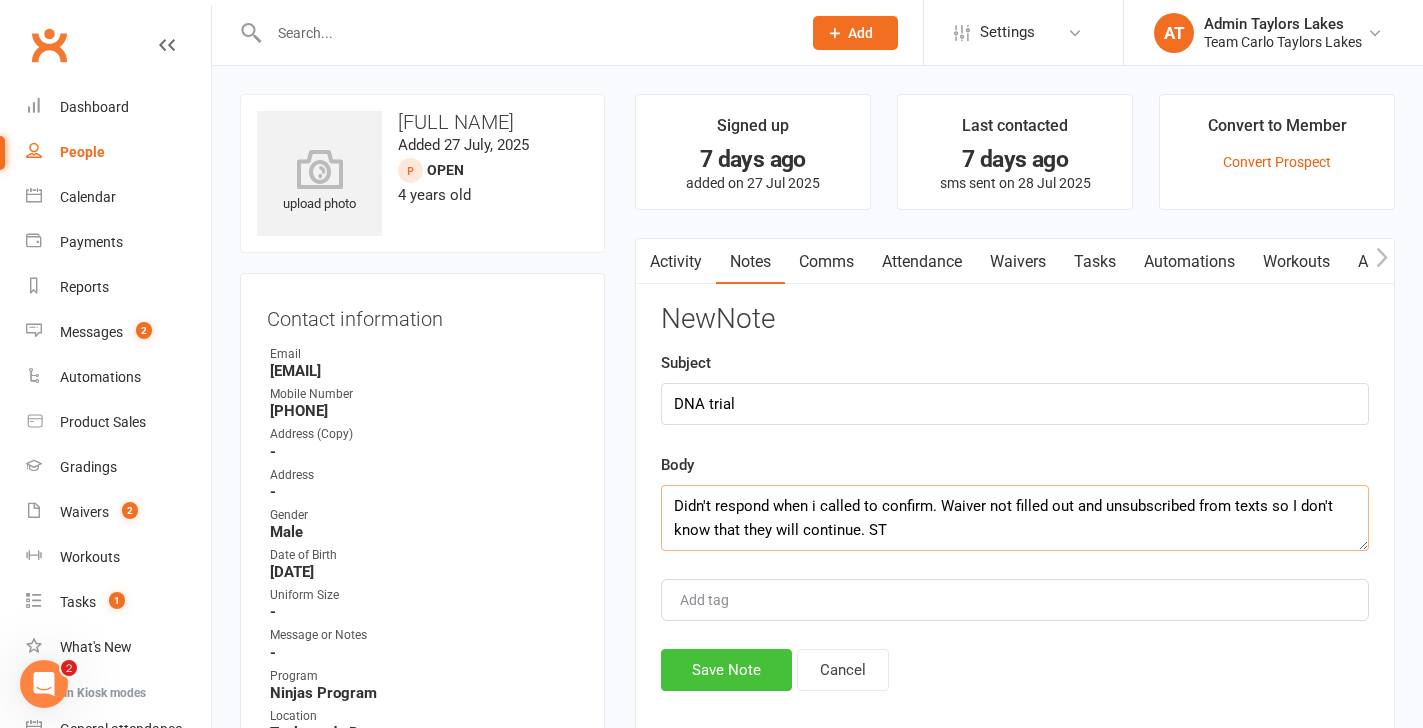 type on "Didn't respond when i called to confirm. Waiver not filled out and unsubscribed from texts so I don't know that they will continue. ST" 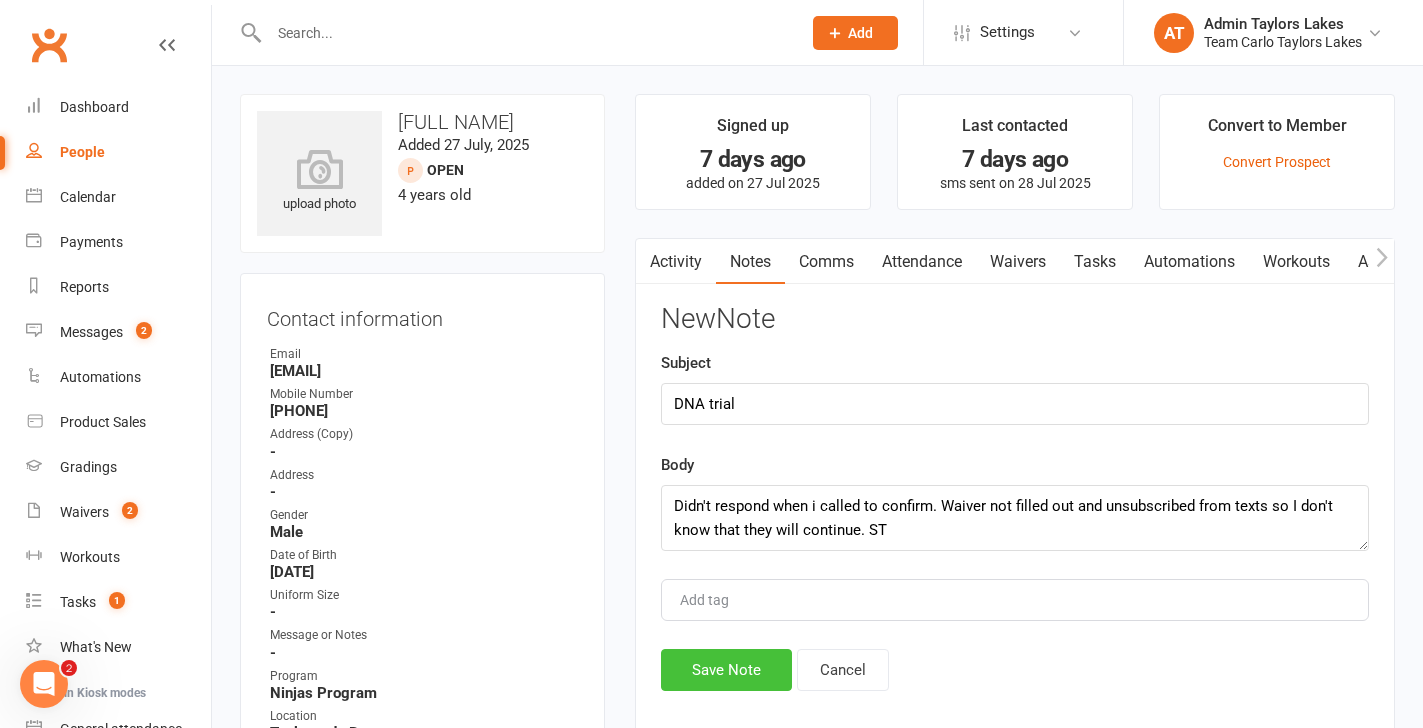 click on "Save Note" at bounding box center [726, 670] 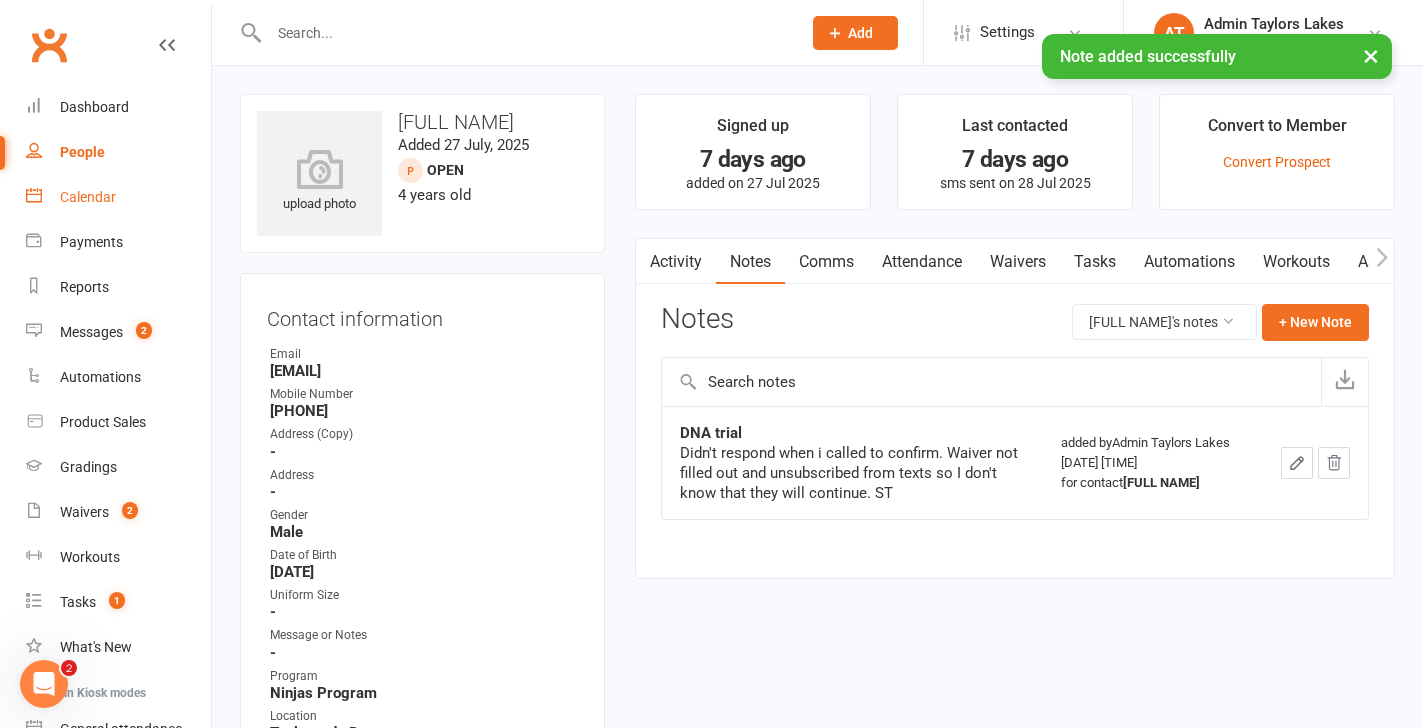click on "Calendar" at bounding box center (88, 197) 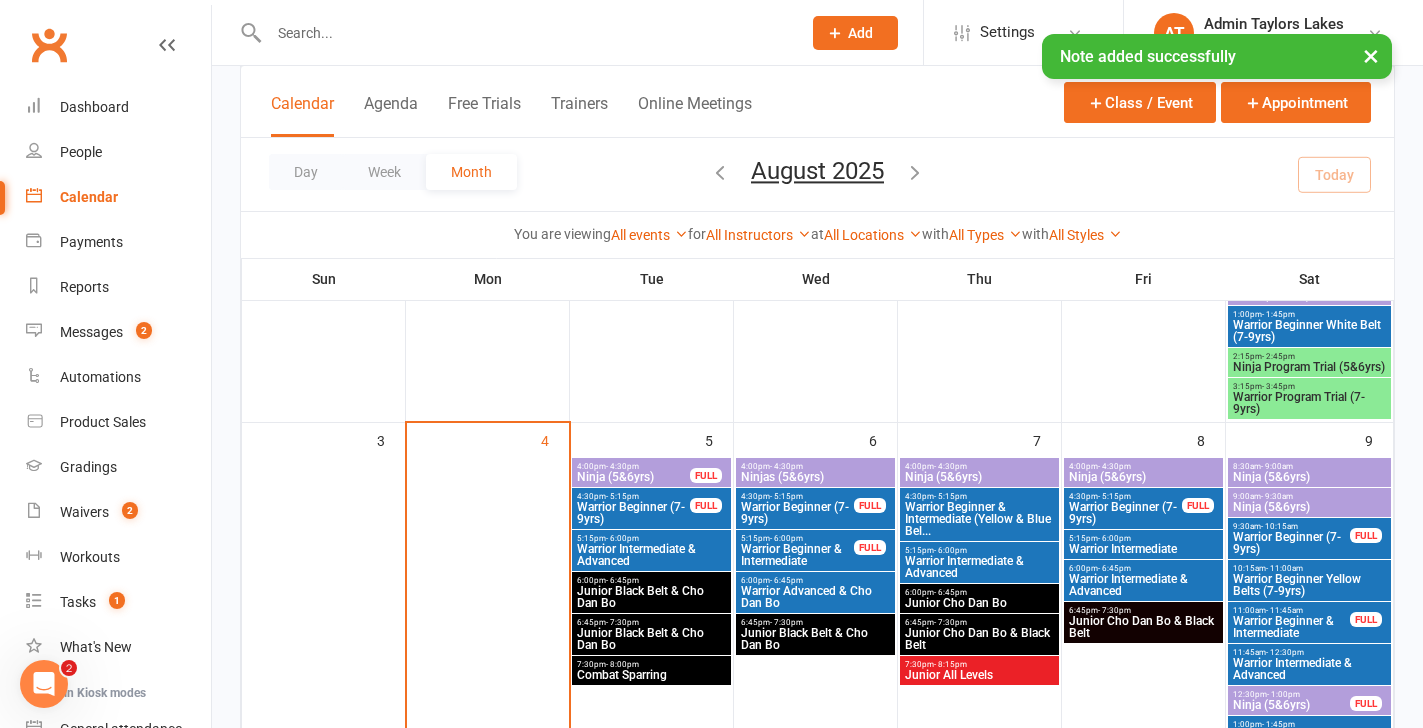 scroll, scrollTop: 411, scrollLeft: 0, axis: vertical 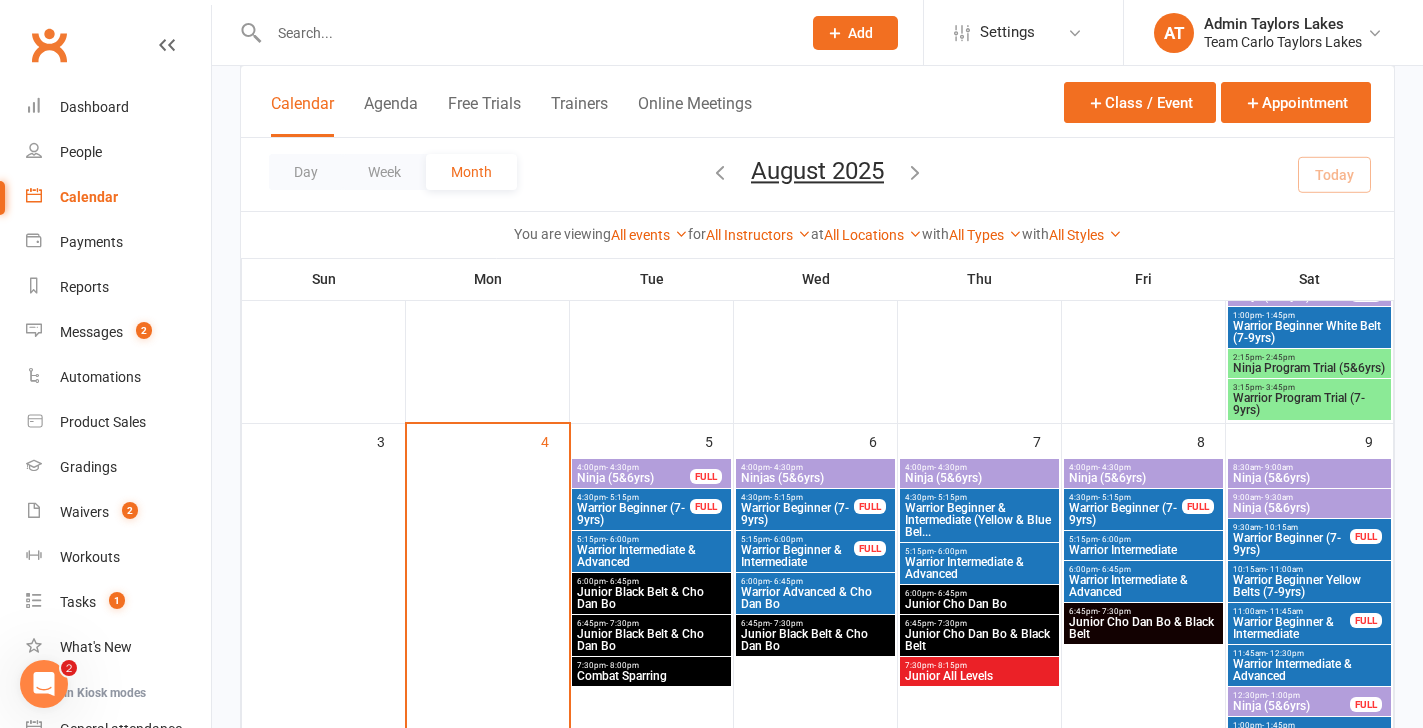 click on "Ninja Program Trial (5&6yrs)" at bounding box center [1309, 368] 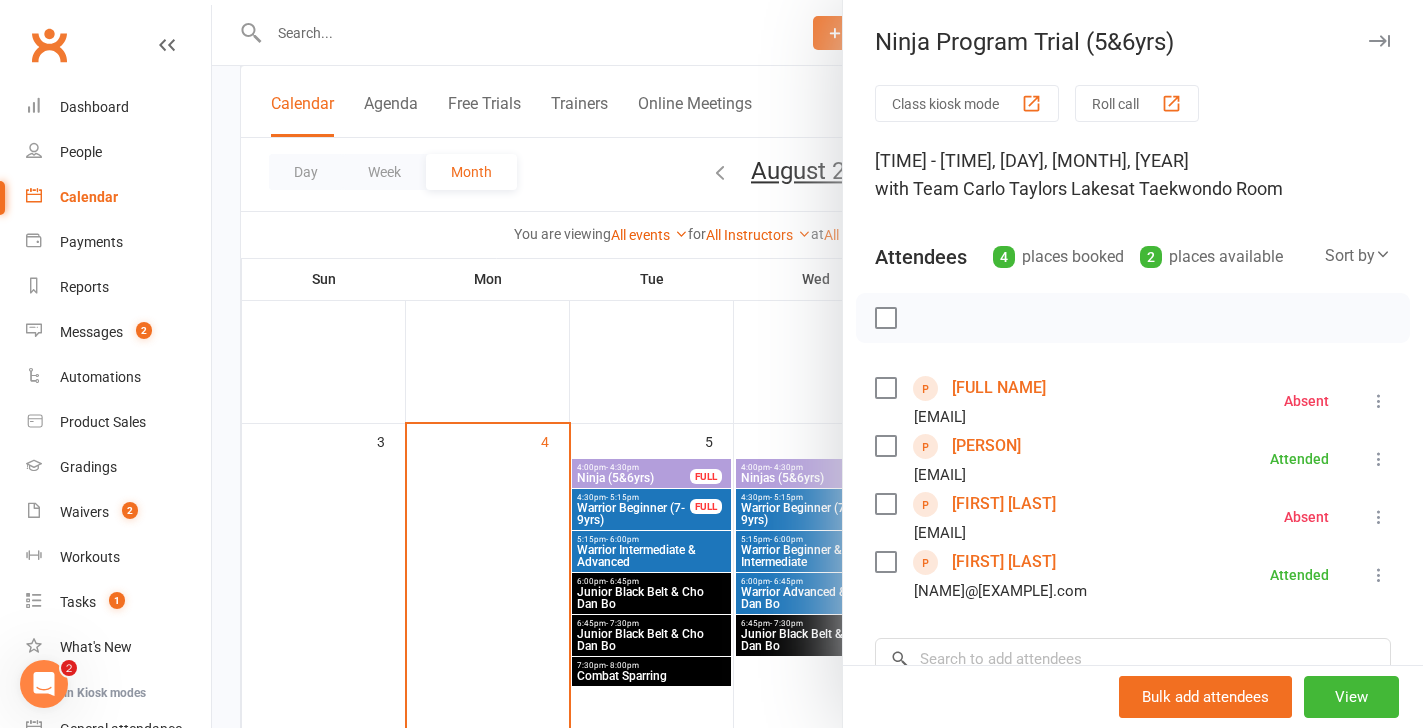 click on "[FIRST] [LAST]" at bounding box center [1004, 504] 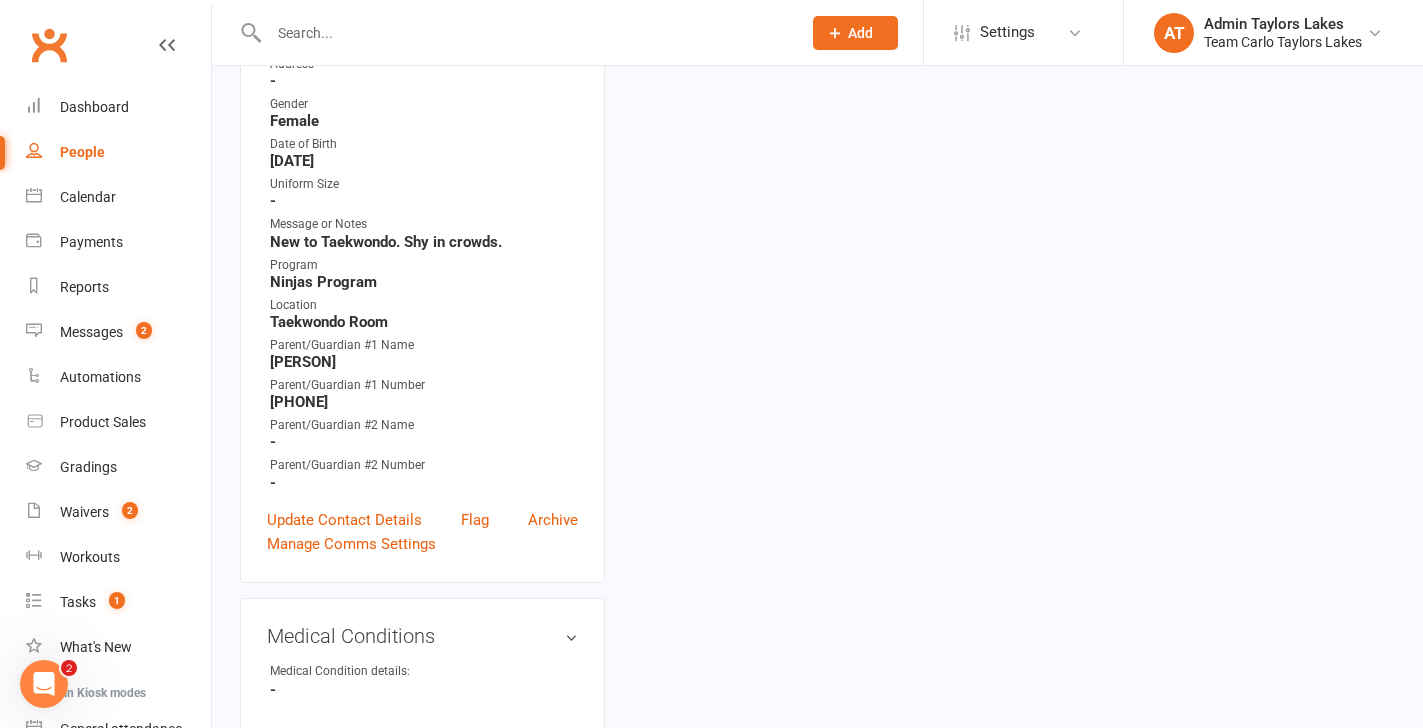 scroll, scrollTop: 0, scrollLeft: 0, axis: both 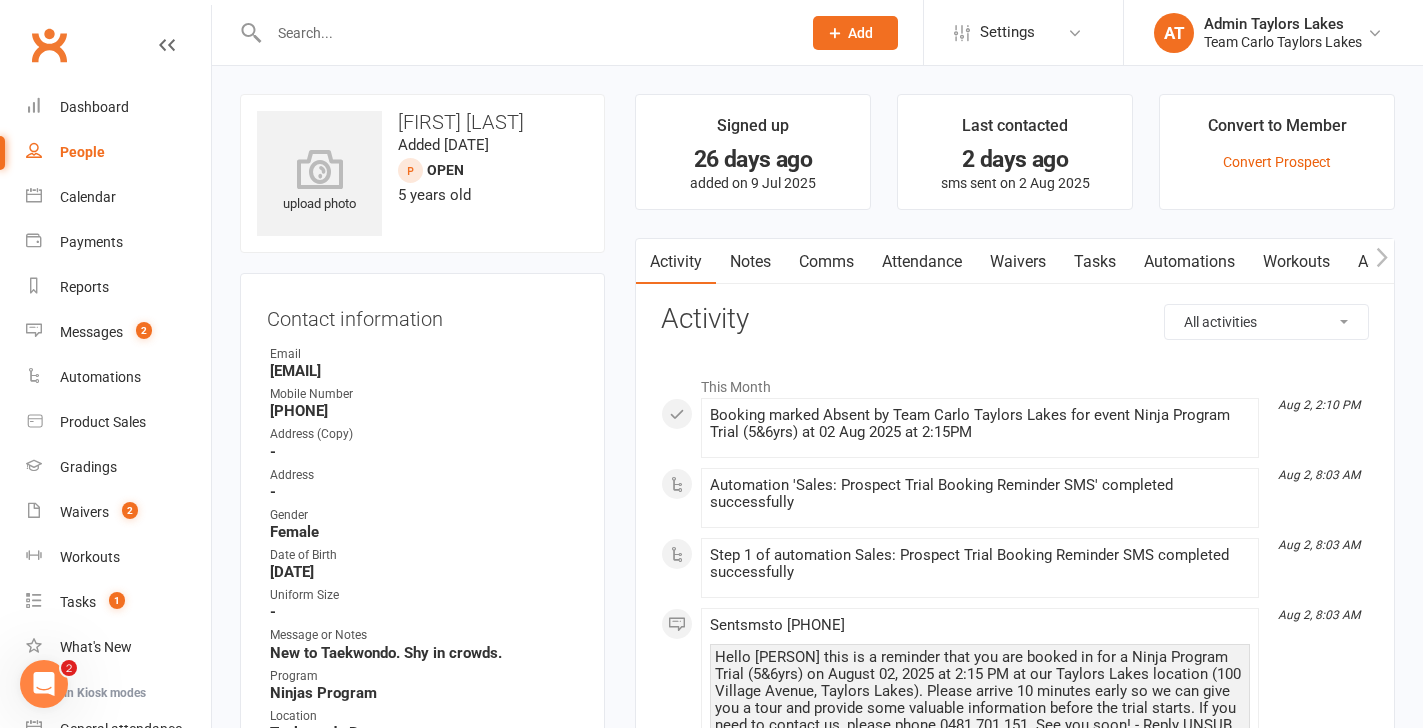 click on "Notes" at bounding box center (750, 262) 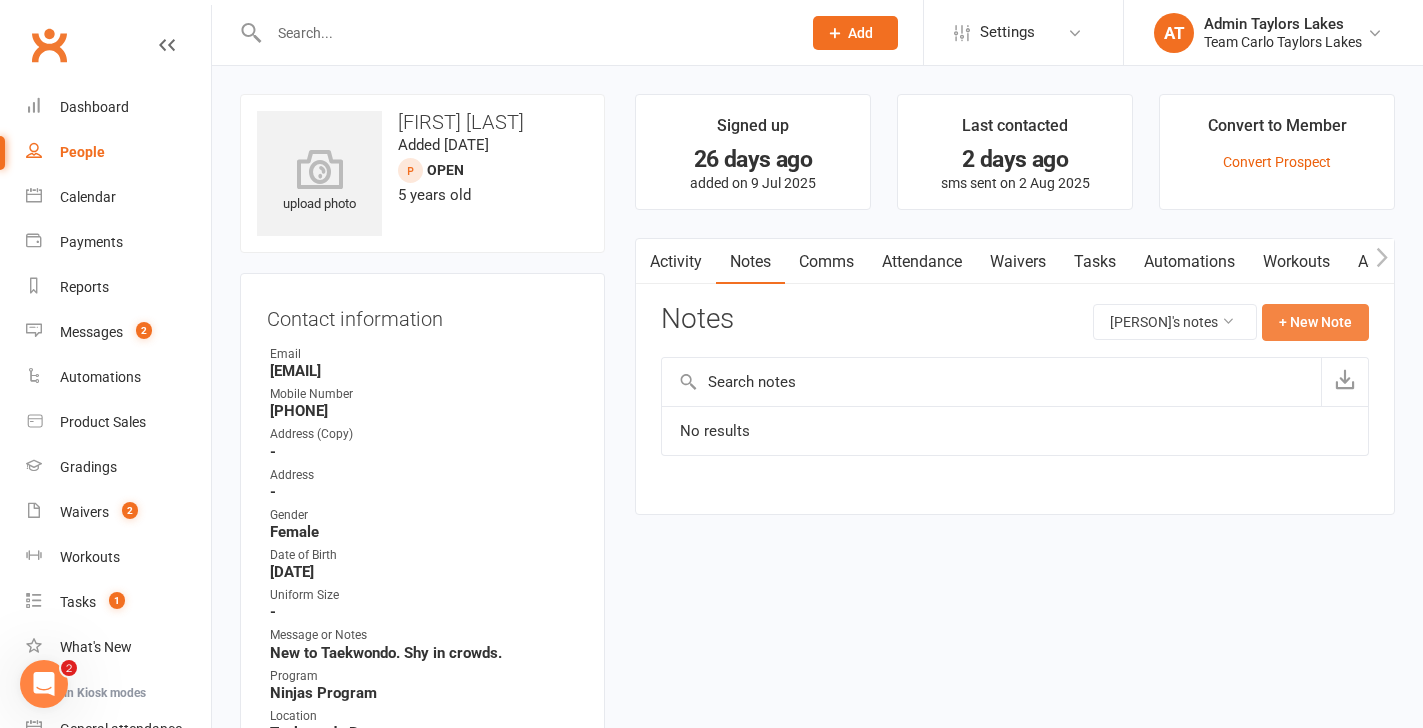 click on "+ New Note" at bounding box center (1315, 322) 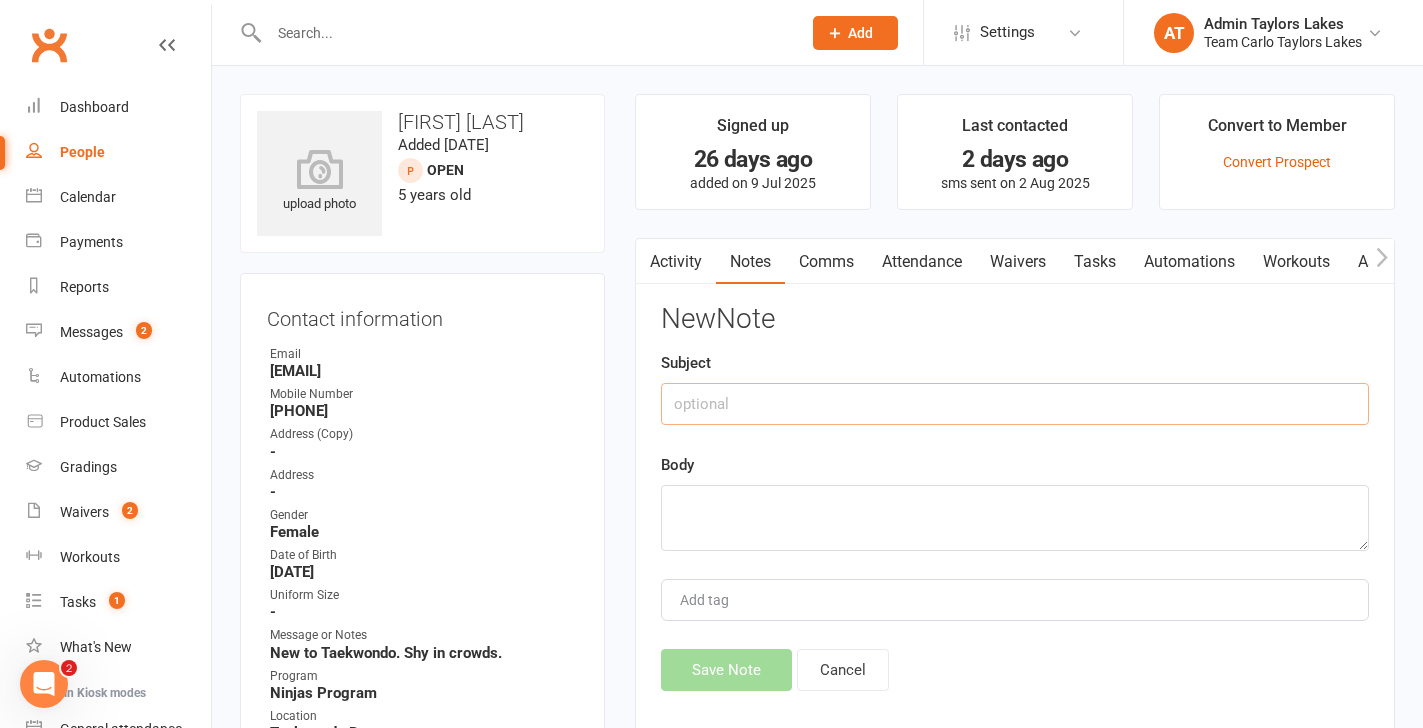 click at bounding box center [1015, 404] 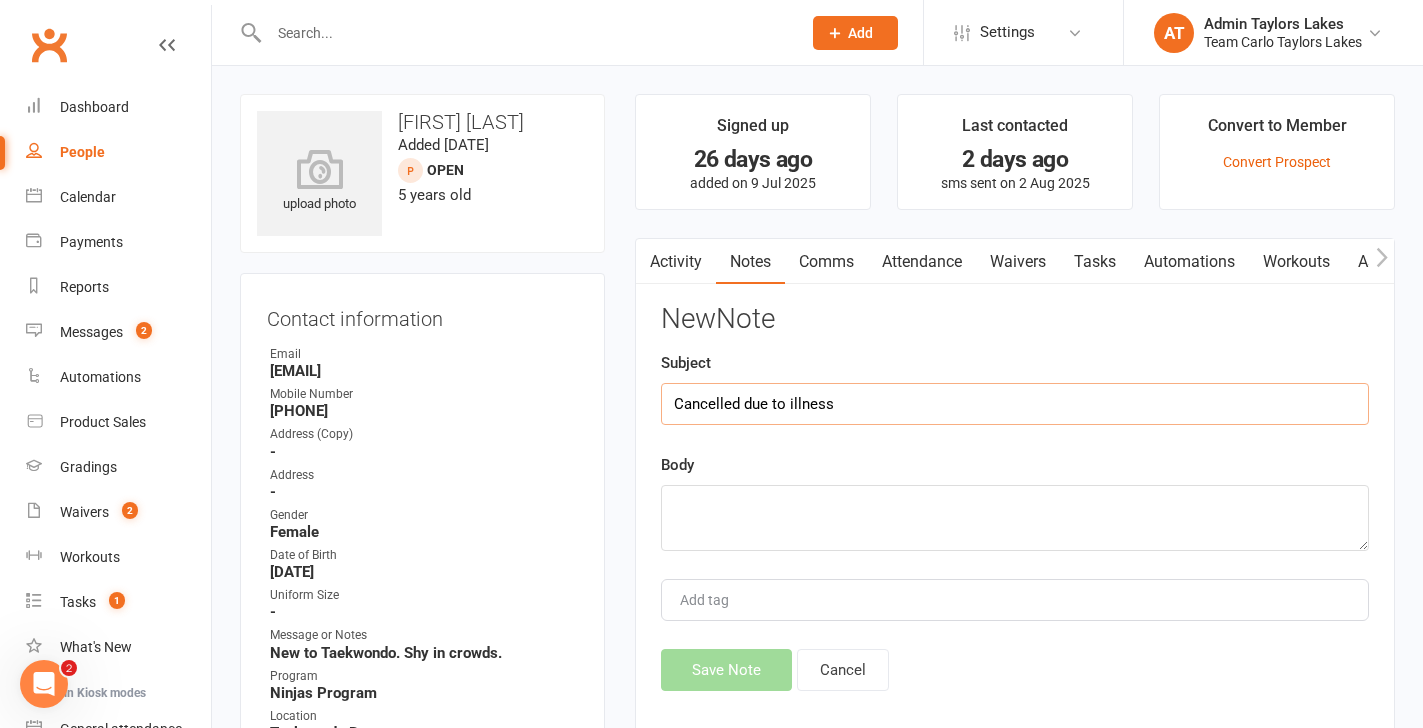 type on "Cancelled due to illness" 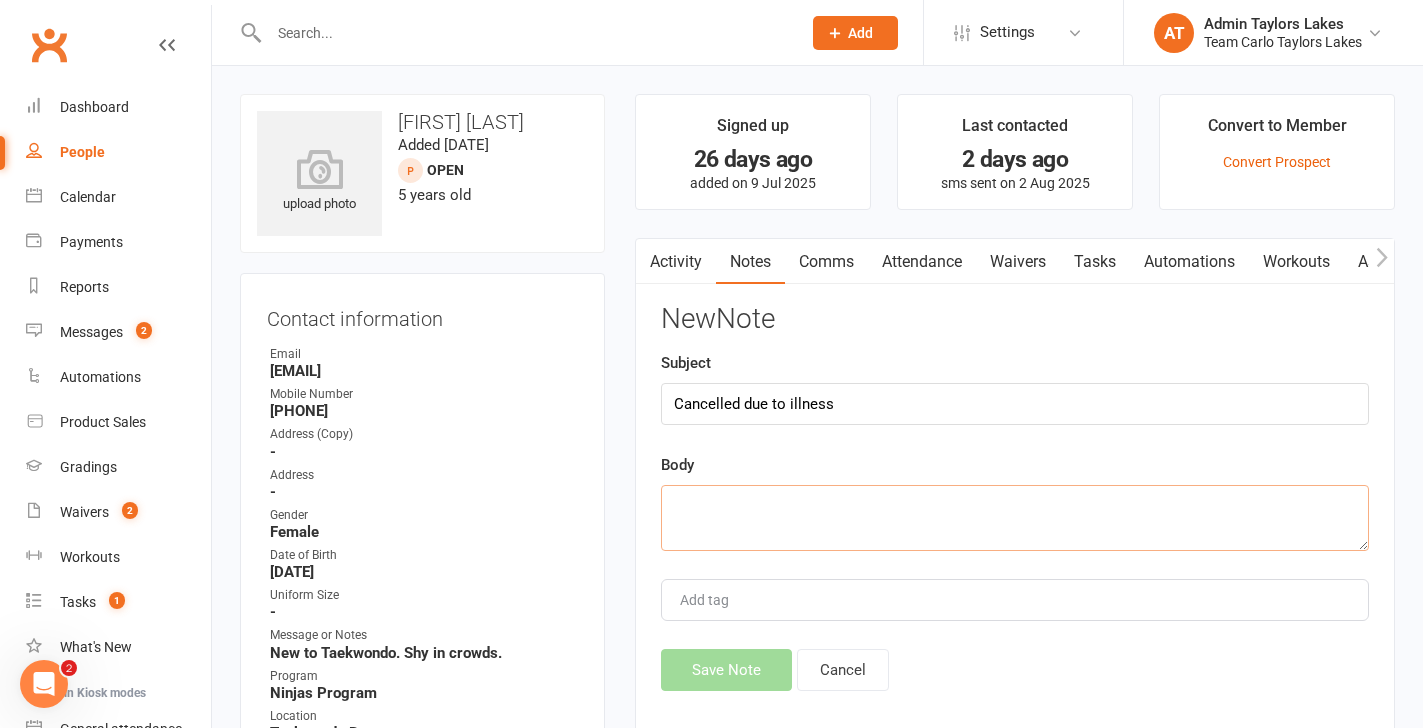click at bounding box center [1015, 518] 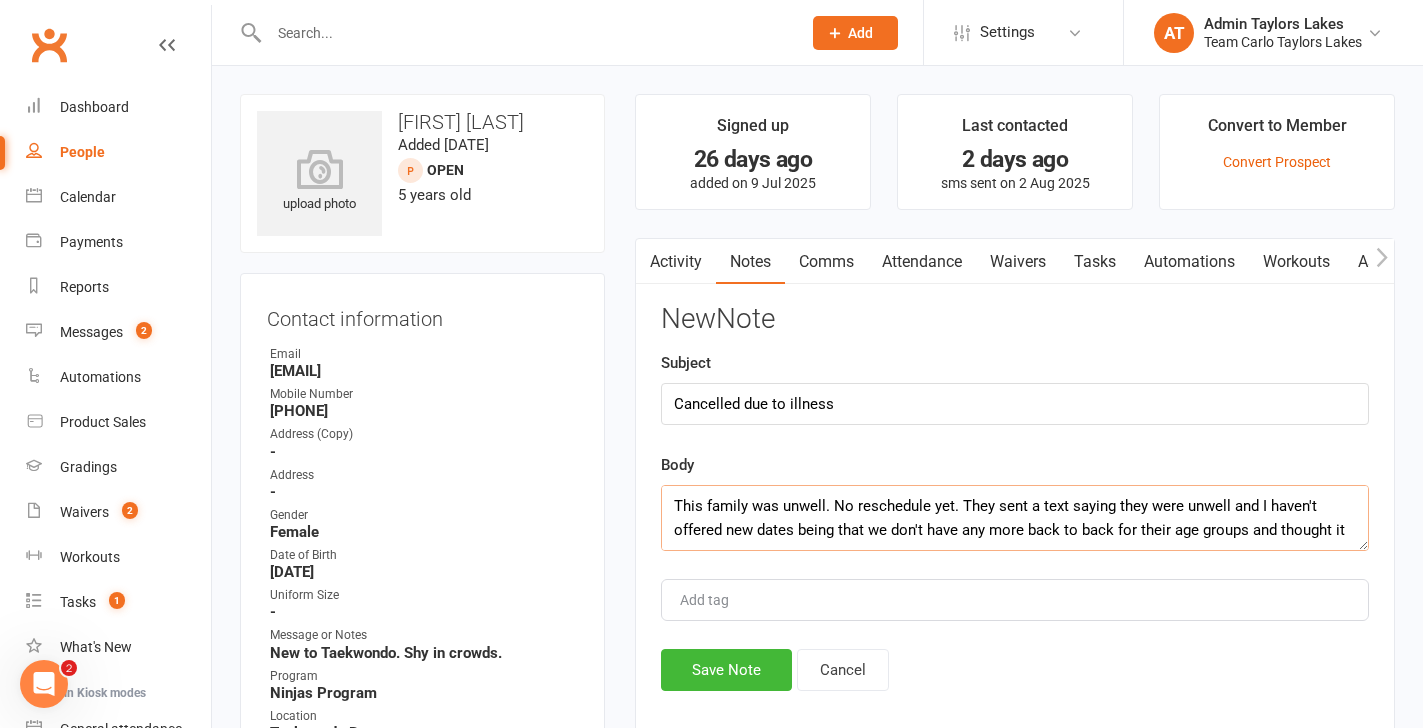 scroll, scrollTop: 12, scrollLeft: 0, axis: vertical 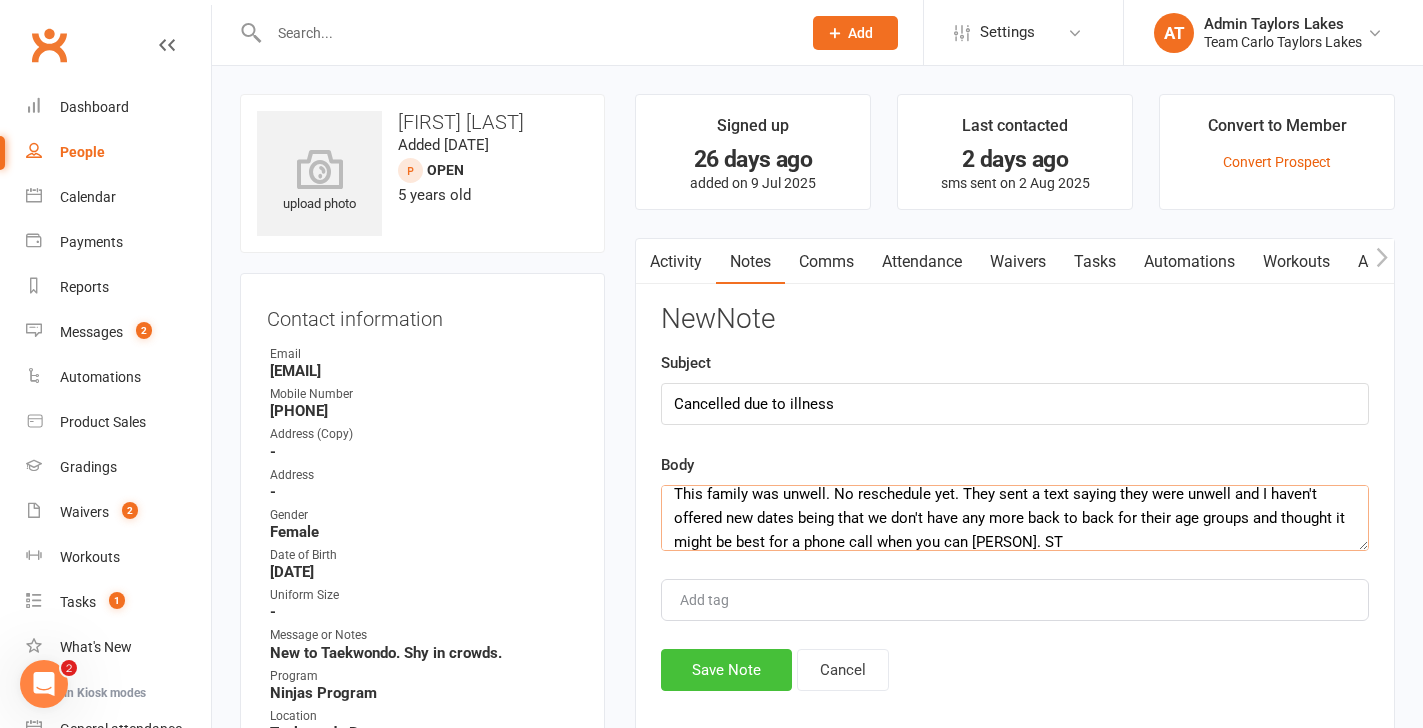 type on "This family was unwell. No reschedule yet. They sent a text saying they were unwell and I haven't offered new dates being that we don't have any more back to back for their age groups and thought it might be best for a phone call when you can [PERSON]. ST" 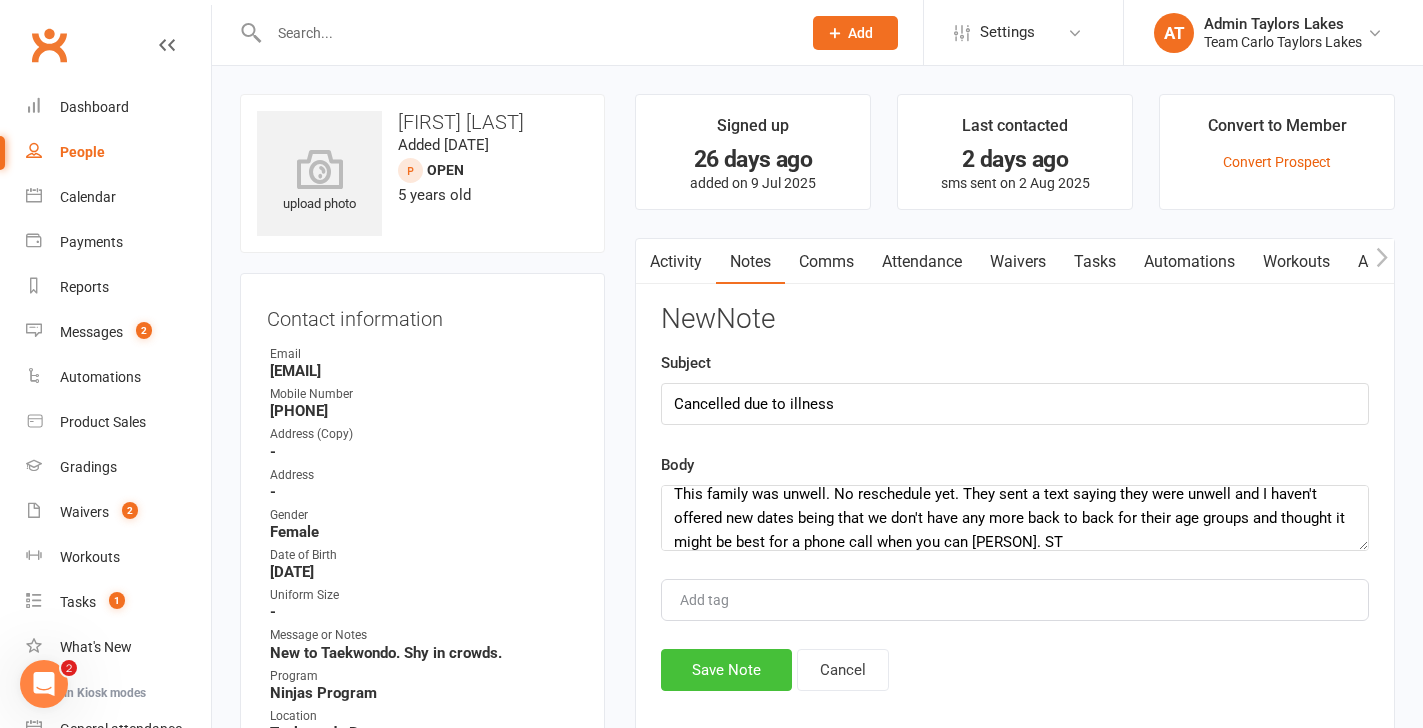 click on "Save Note" at bounding box center (726, 670) 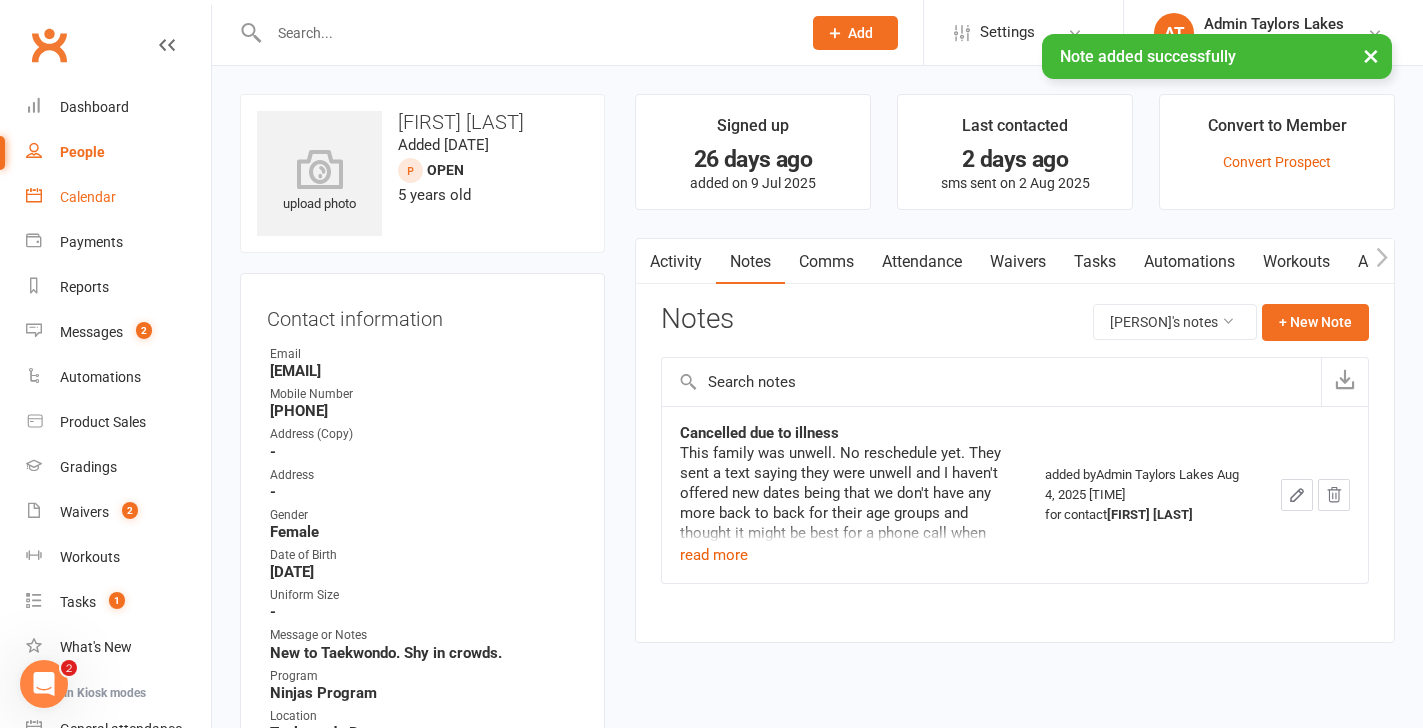 click on "Calendar" at bounding box center (88, 197) 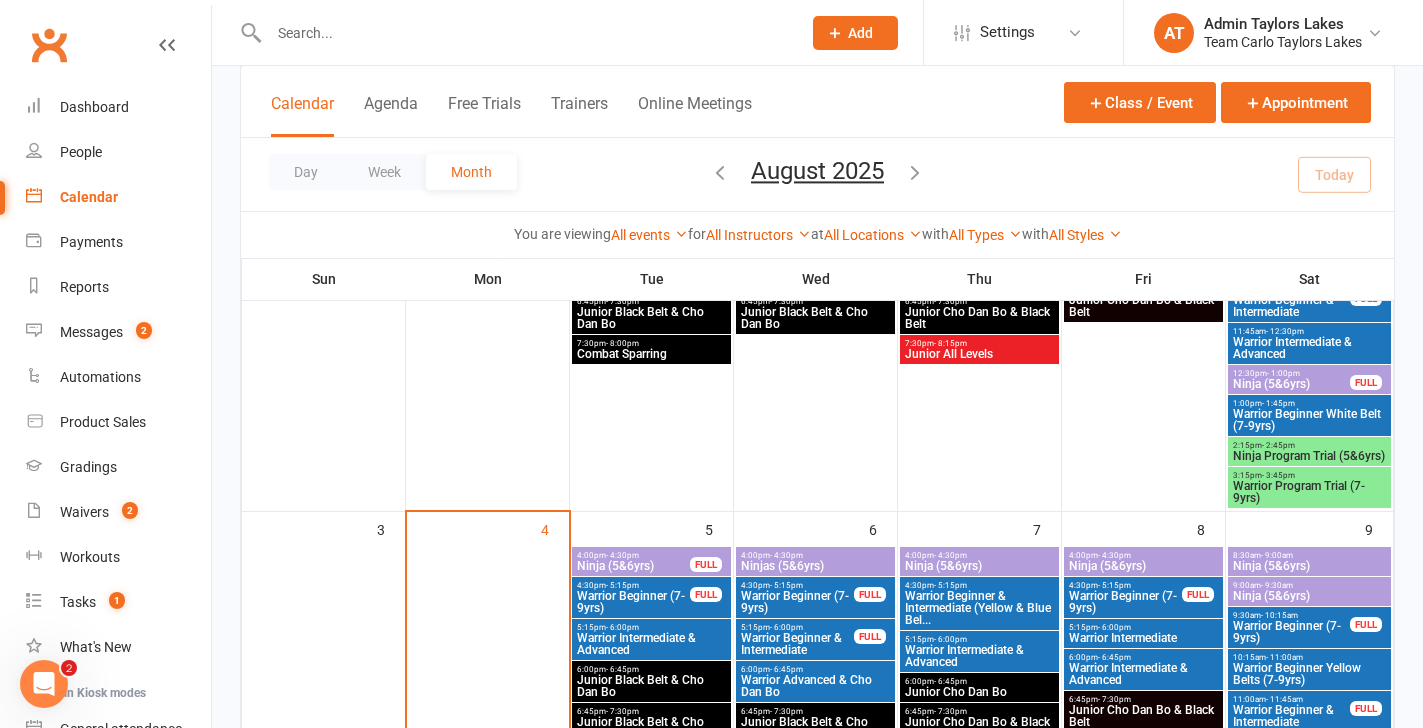 scroll, scrollTop: 287, scrollLeft: 0, axis: vertical 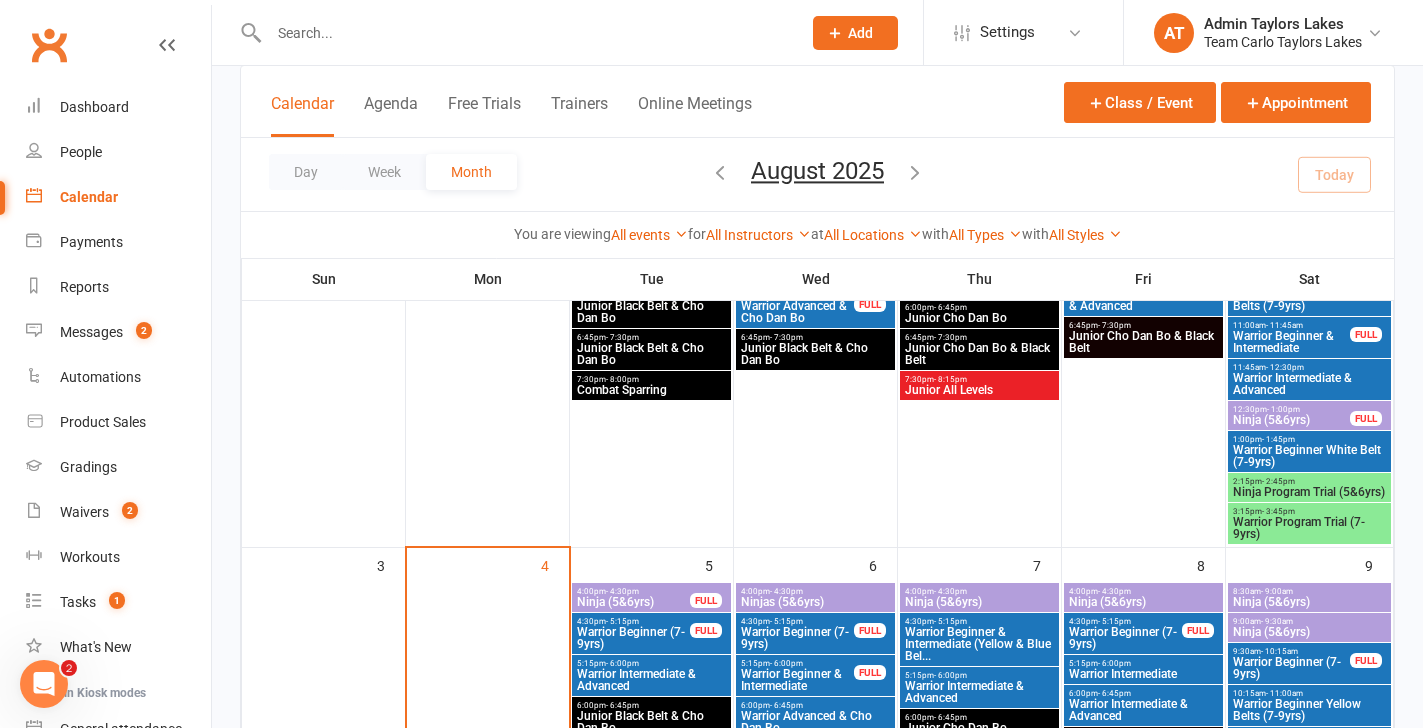 click on "Warrior Program Trial (7-9yrs)" at bounding box center [1309, 528] 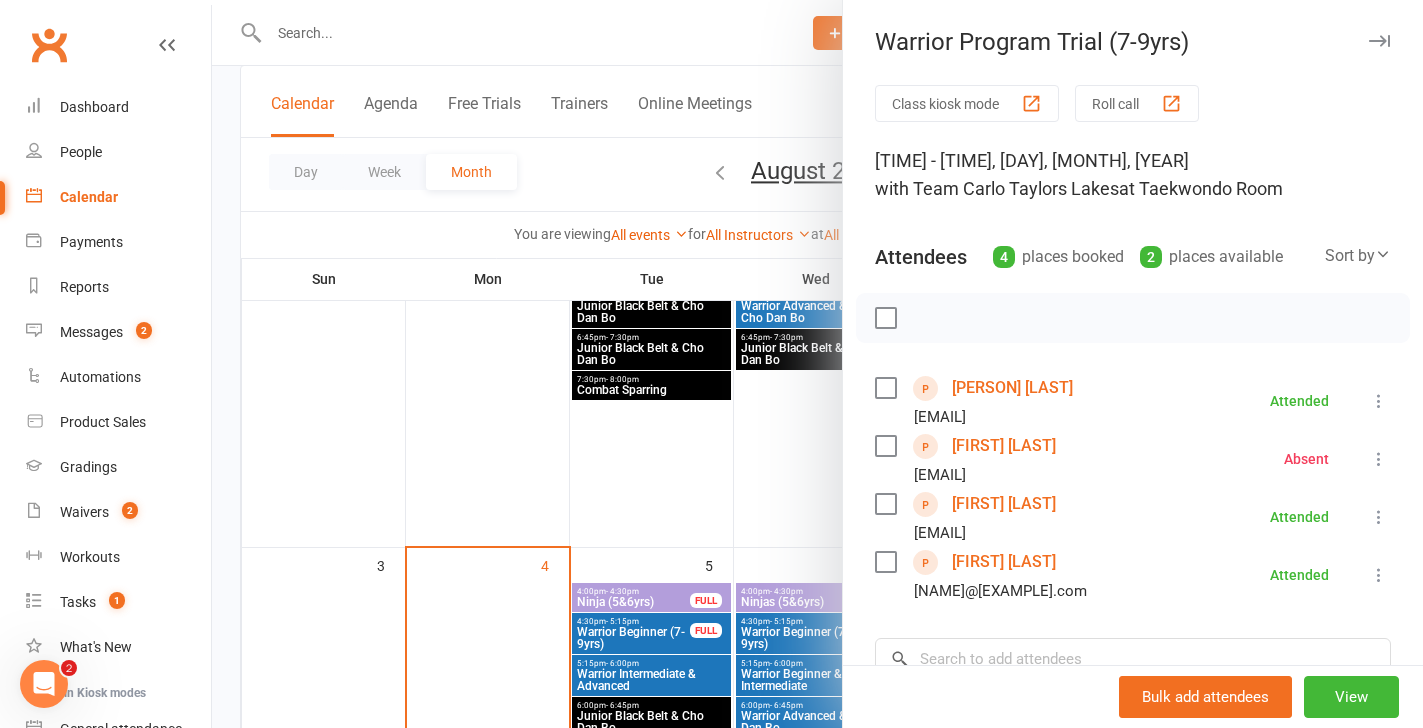 click at bounding box center [817, 364] 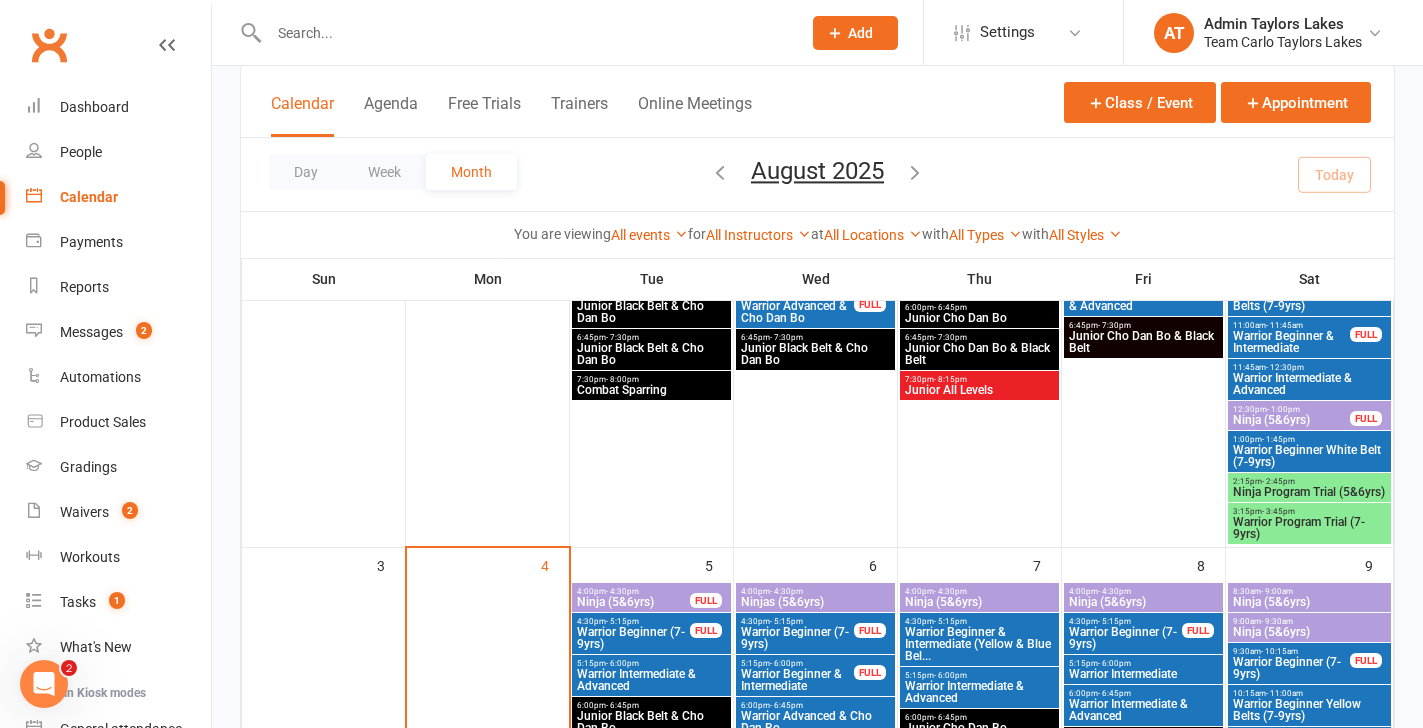 click on "Ninja Program Trial (5&6yrs)" at bounding box center (1309, 492) 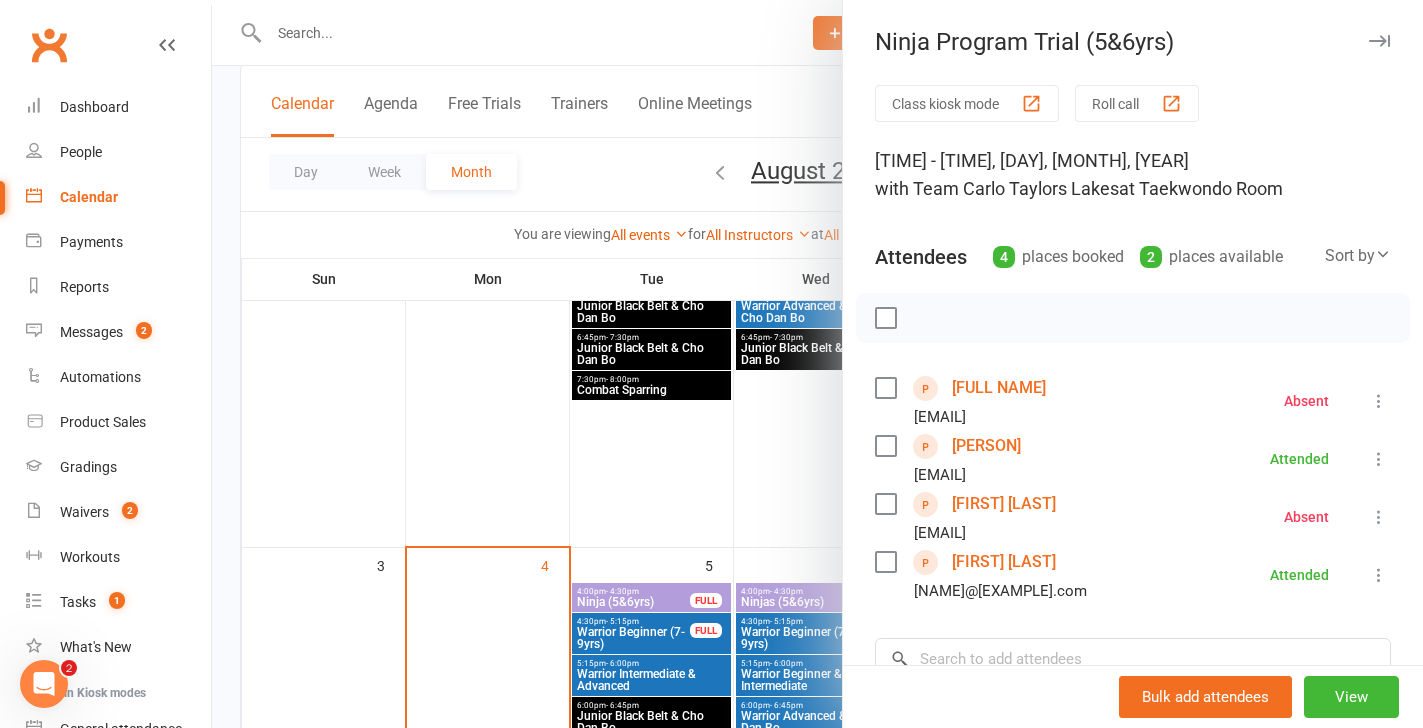 click on "[PERSON]" at bounding box center (986, 446) 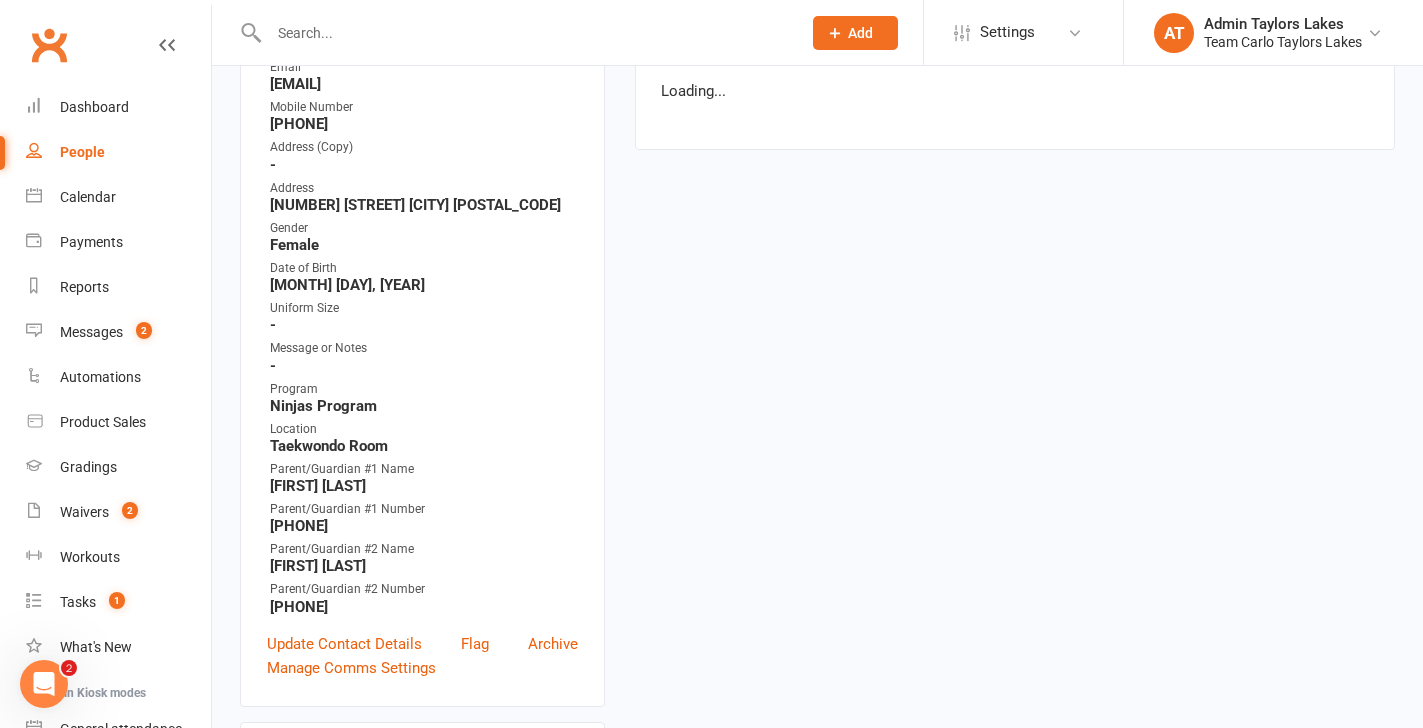 scroll, scrollTop: 0, scrollLeft: 0, axis: both 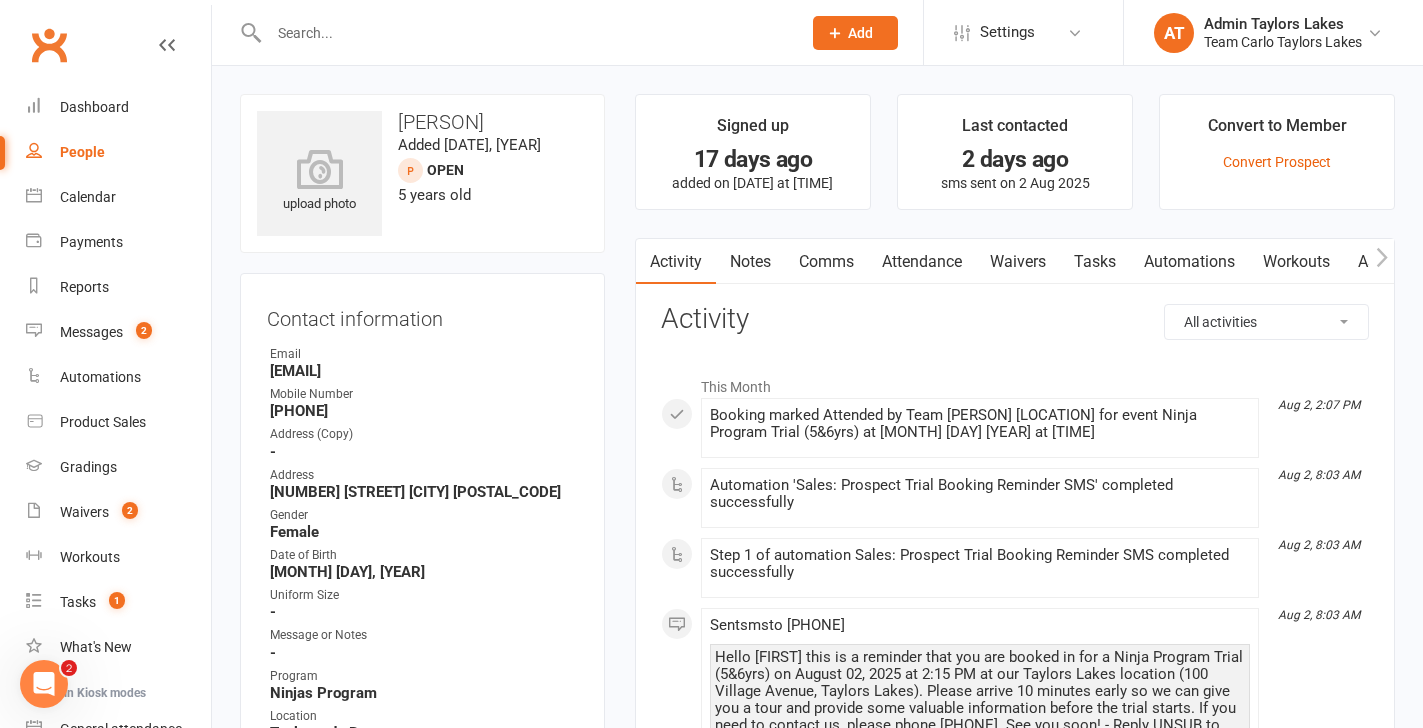 click on "Notes" at bounding box center (750, 262) 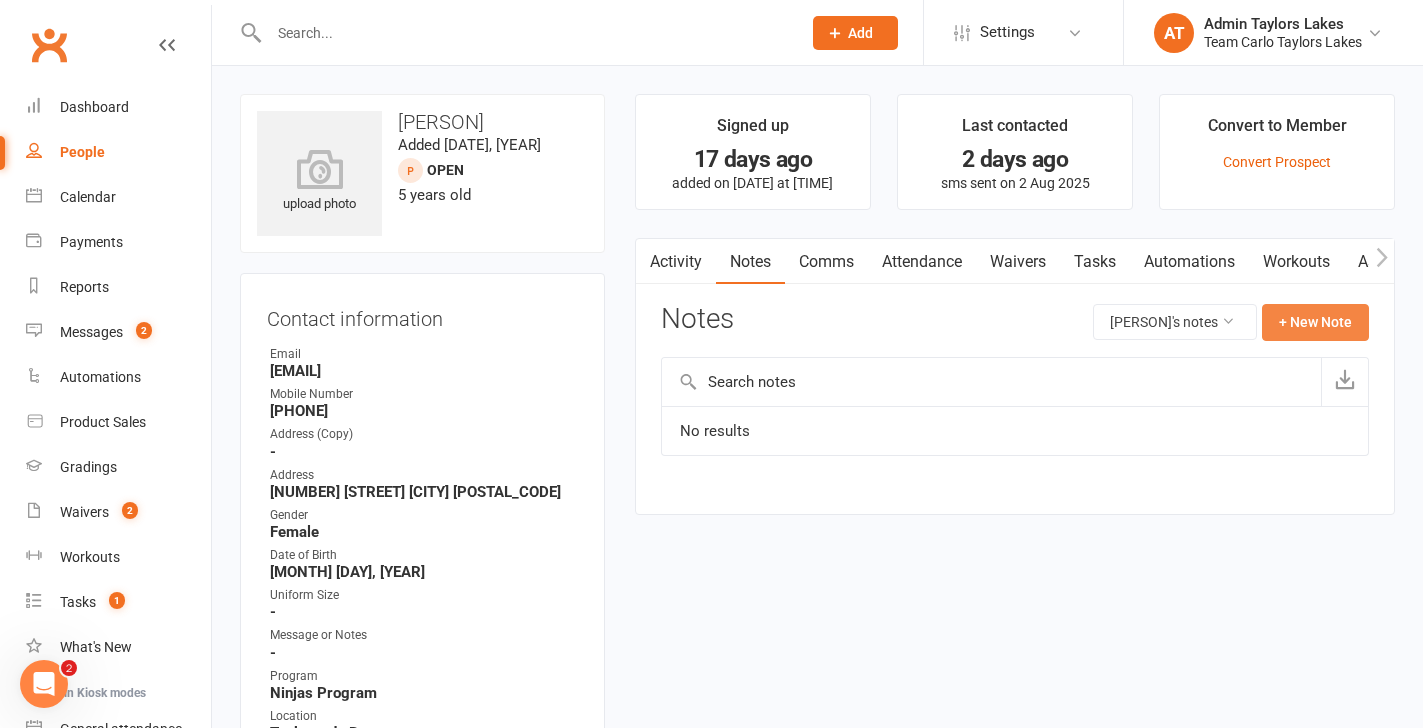 click on "+ New Note" at bounding box center (1315, 322) 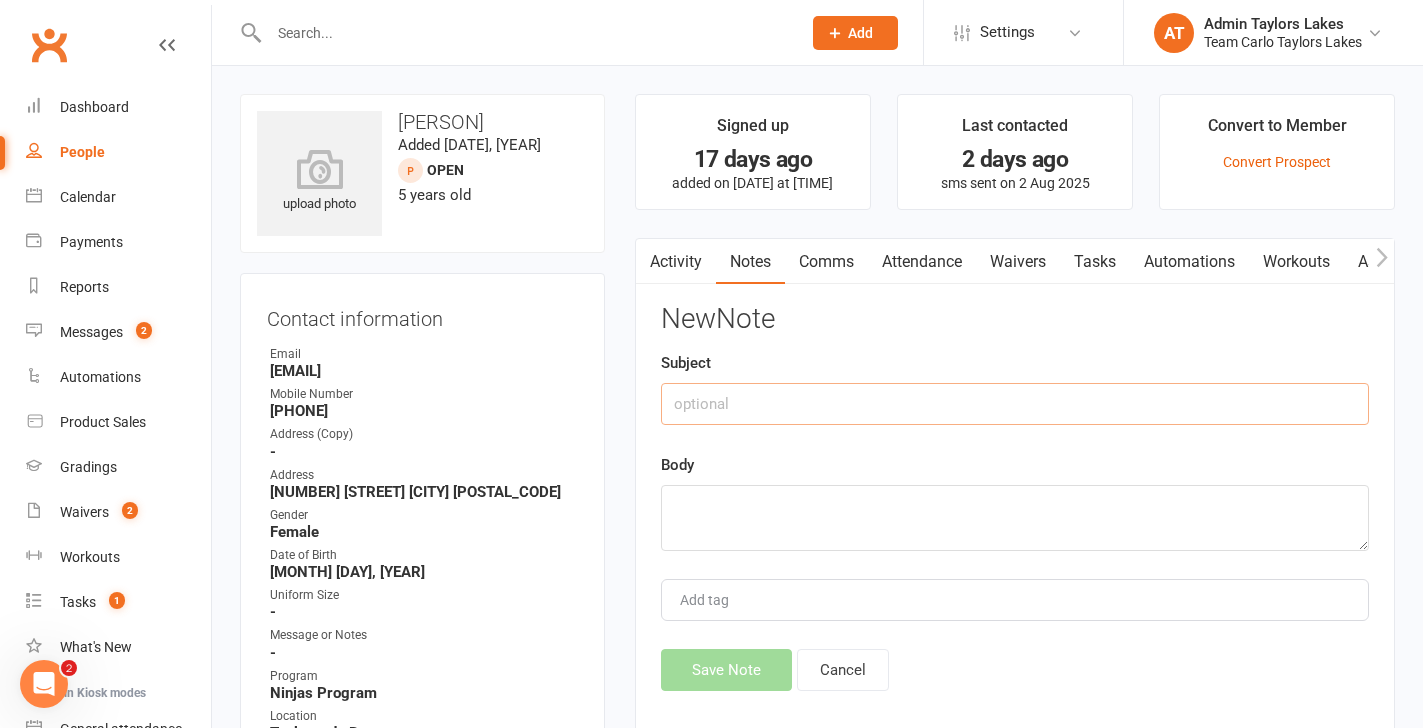 click at bounding box center (1015, 404) 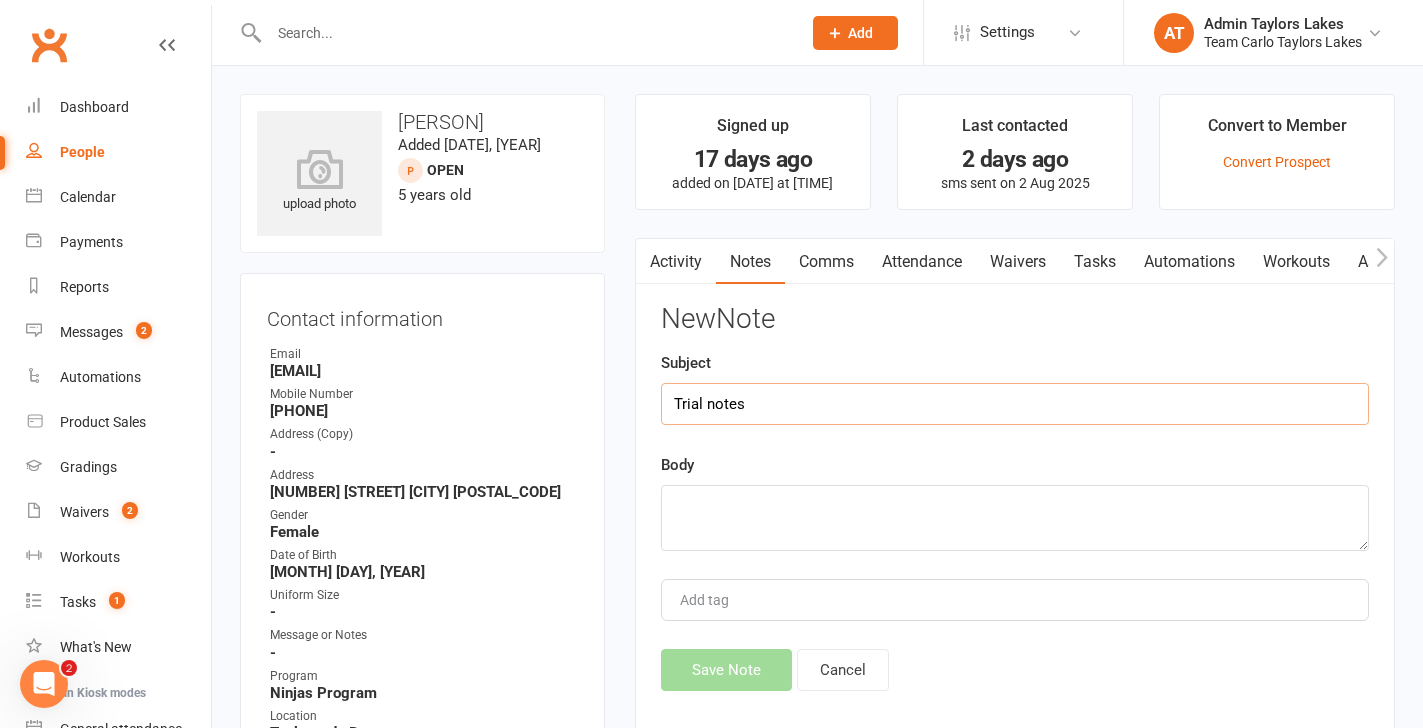 type on "Trial notes" 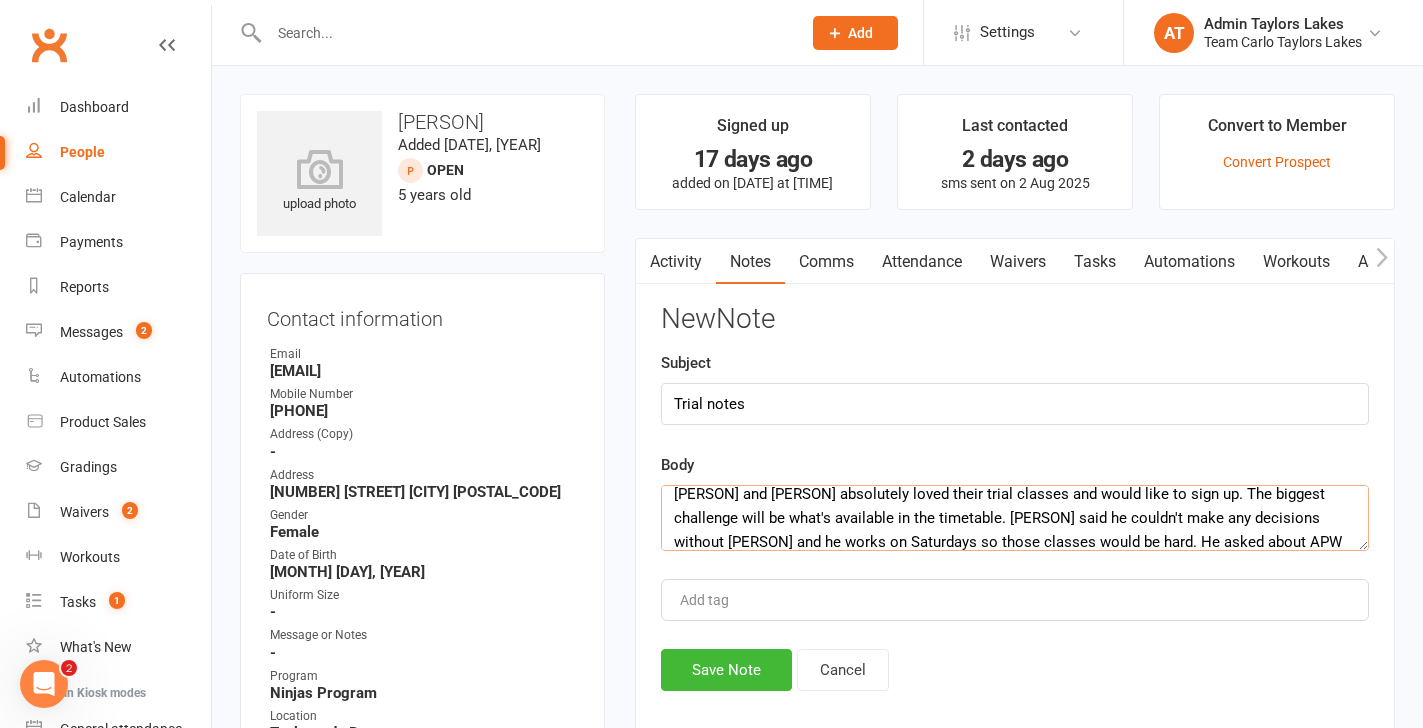scroll, scrollTop: 36, scrollLeft: 0, axis: vertical 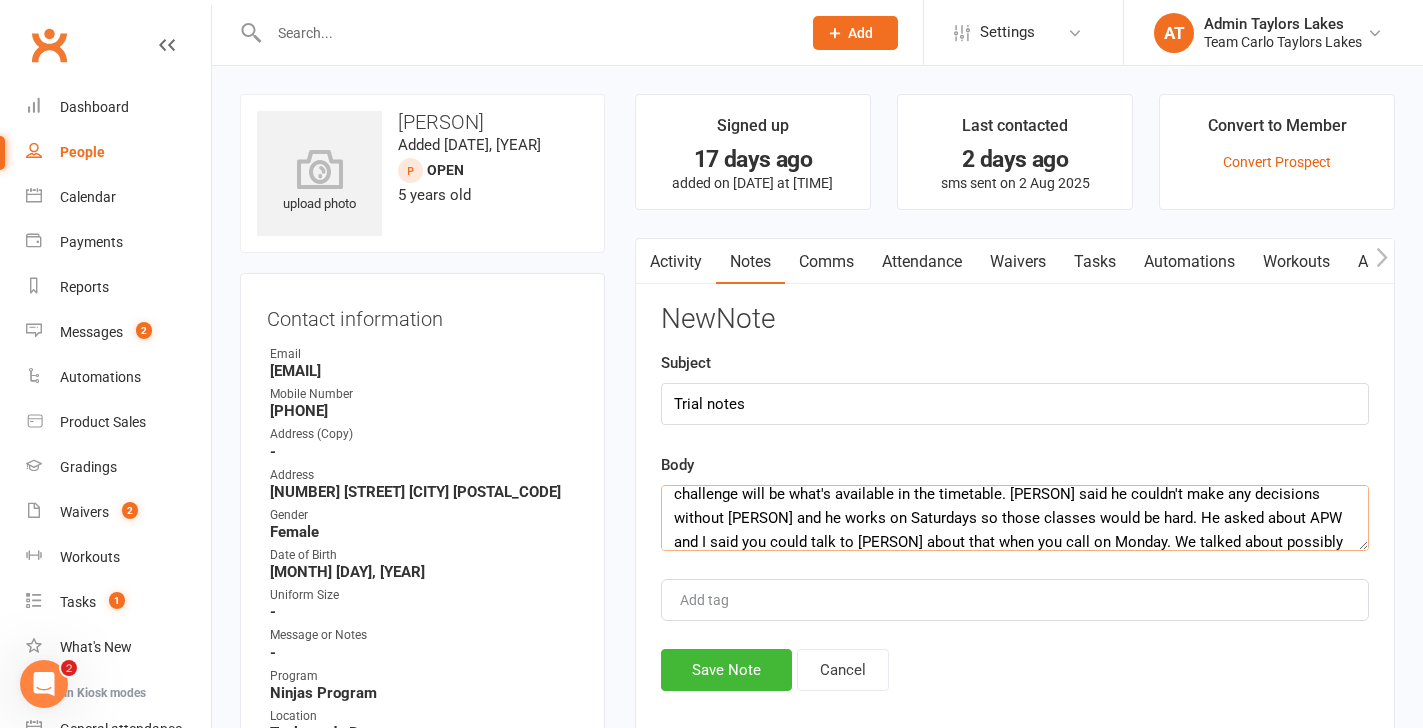 type on "[PERSON] and [PERSON] absolutely loved their trial classes and would like to sign up. The biggest challenge will be what's available in the timetable. [PERSON] said he couldn't make any decisions without [PERSON] and he works on Saturdays so those classes would be hard. He asked about APW and I said you could talk to [PERSON] about that when you call on Monday. We talked about possibly starting" 